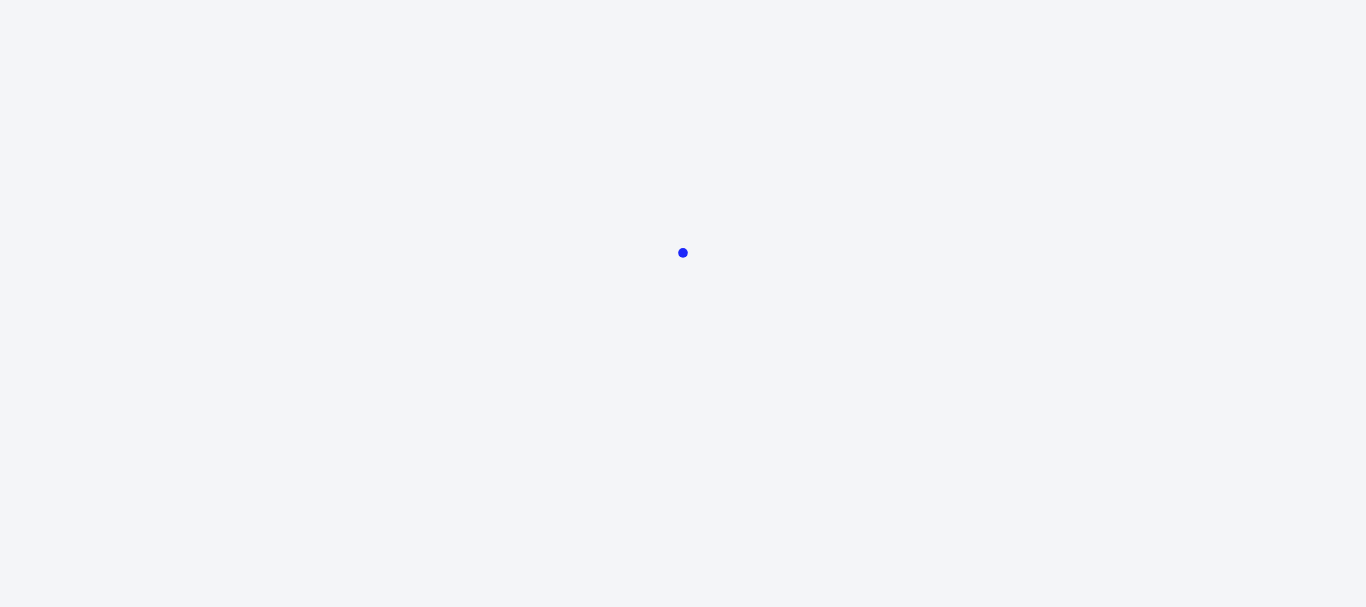 scroll, scrollTop: 0, scrollLeft: 0, axis: both 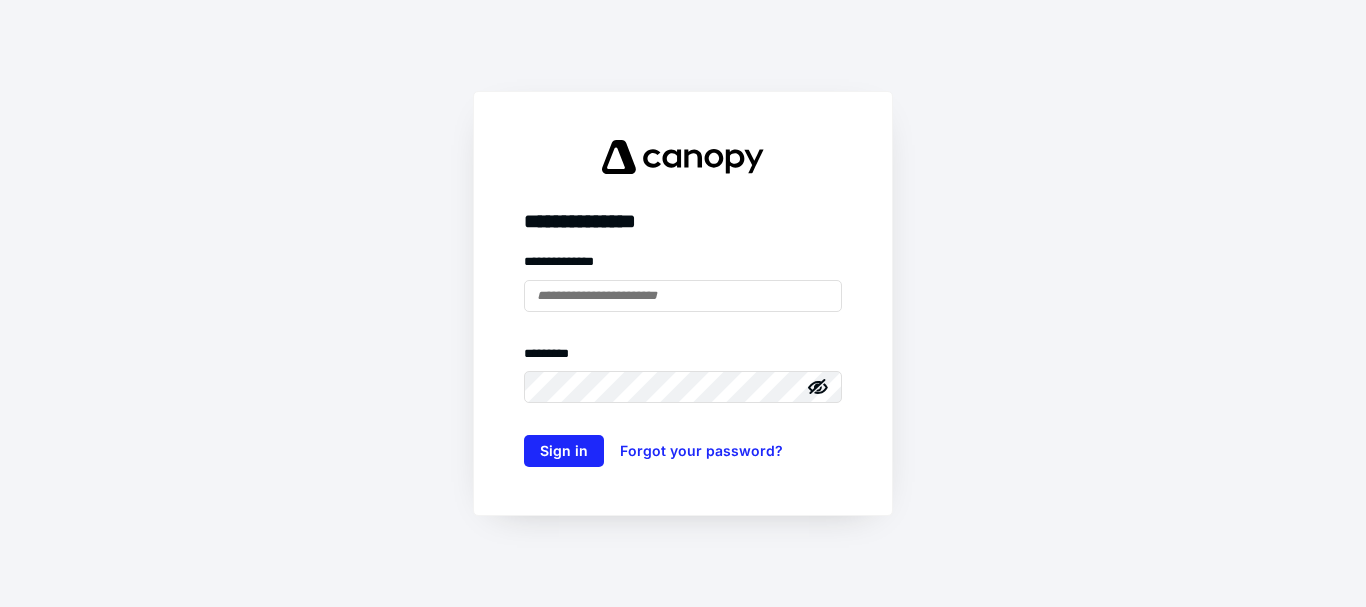 type on "**********" 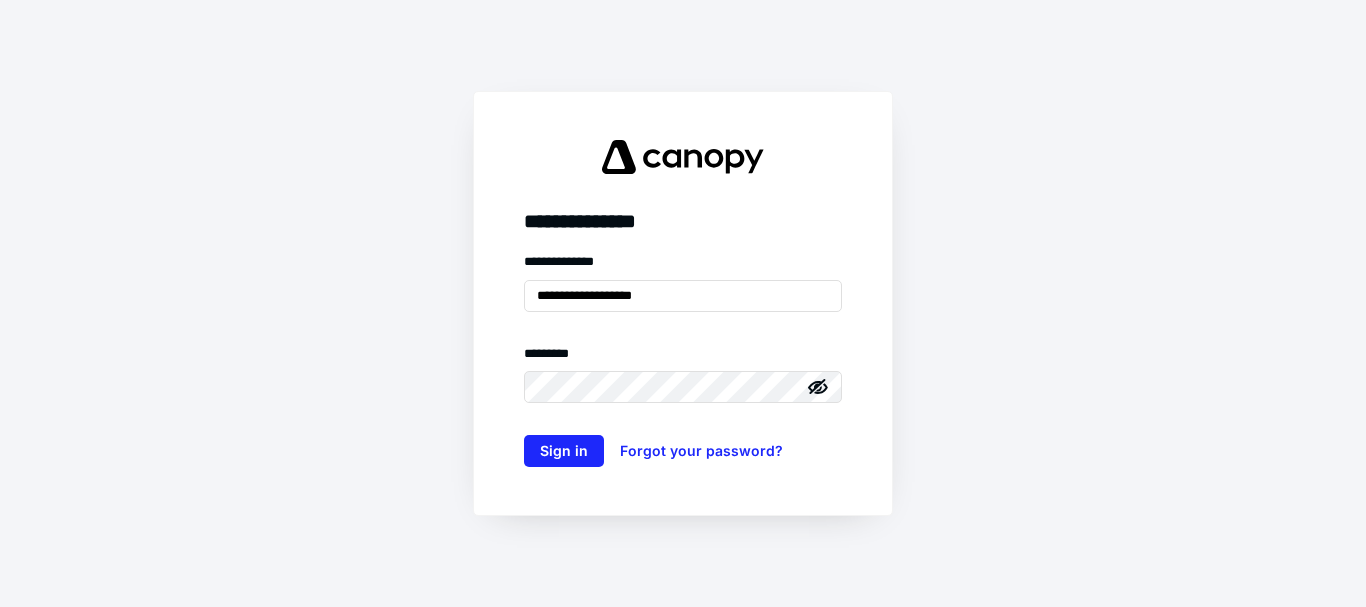 click 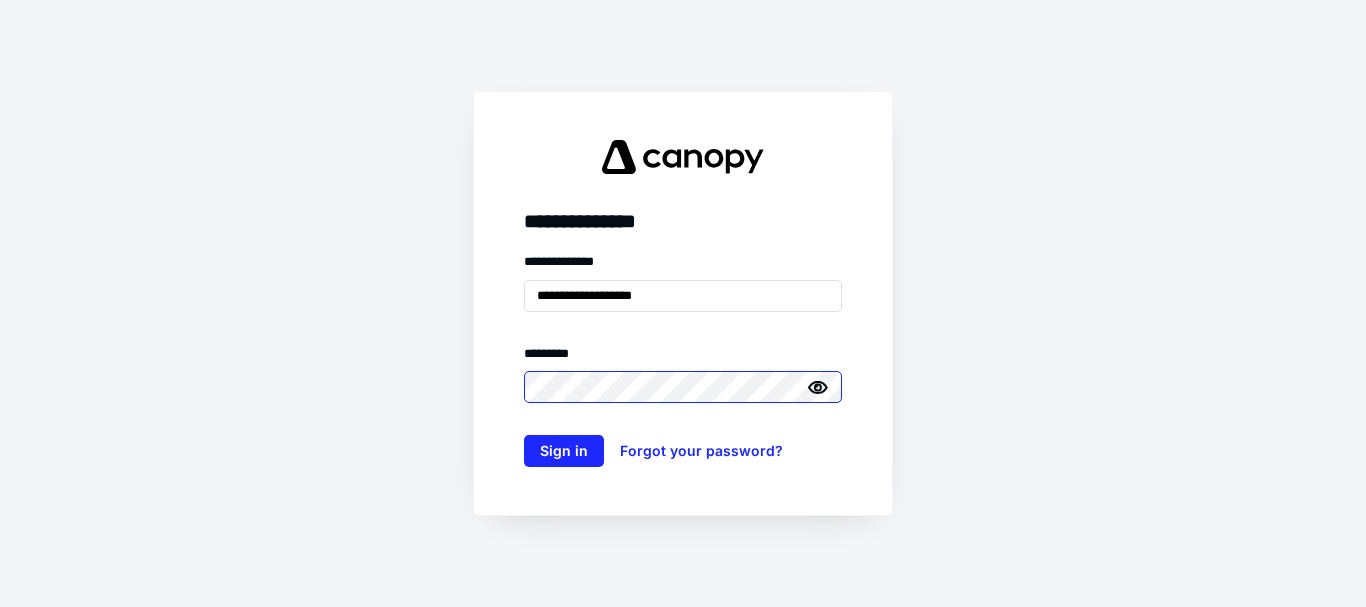 click on "**********" at bounding box center [683, 303] 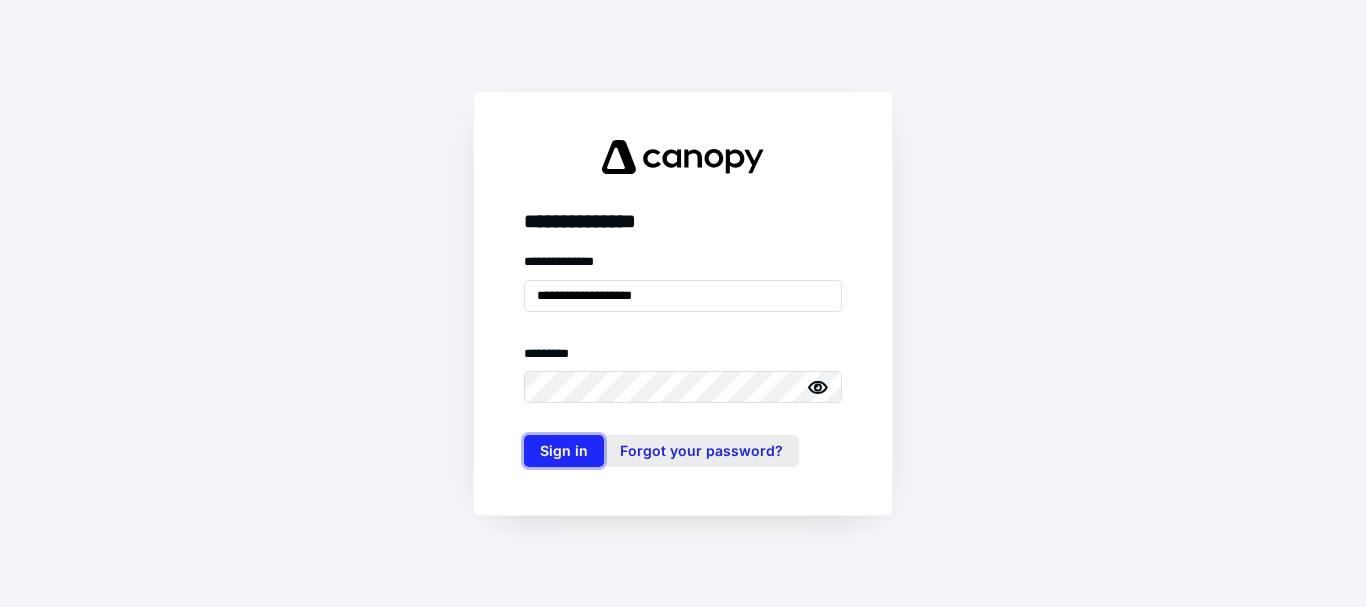 drag, startPoint x: 579, startPoint y: 457, endPoint x: 692, endPoint y: 455, distance: 113.0177 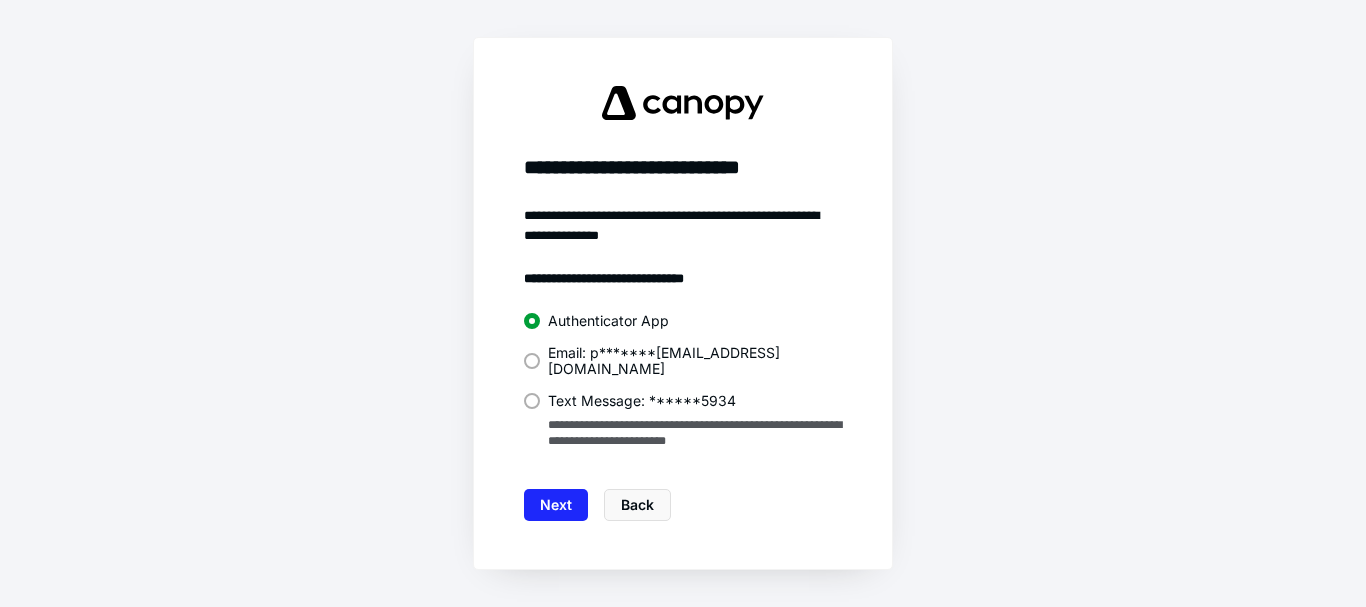 click at bounding box center [532, 361] 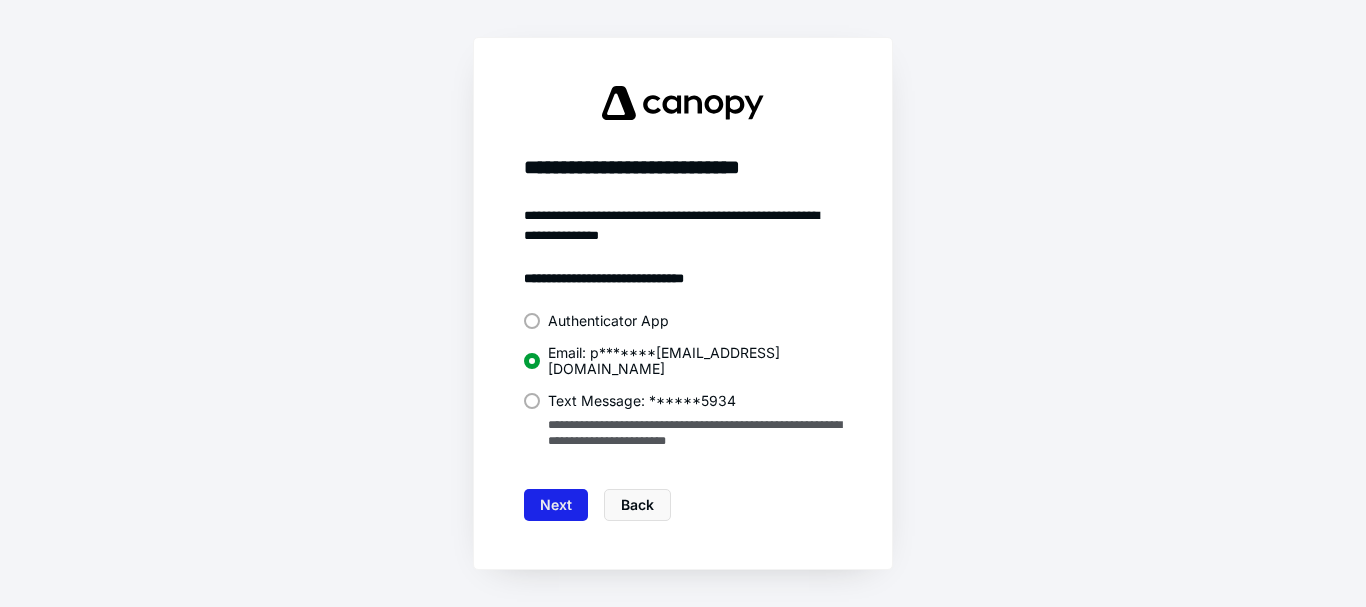 click on "Next" at bounding box center [556, 505] 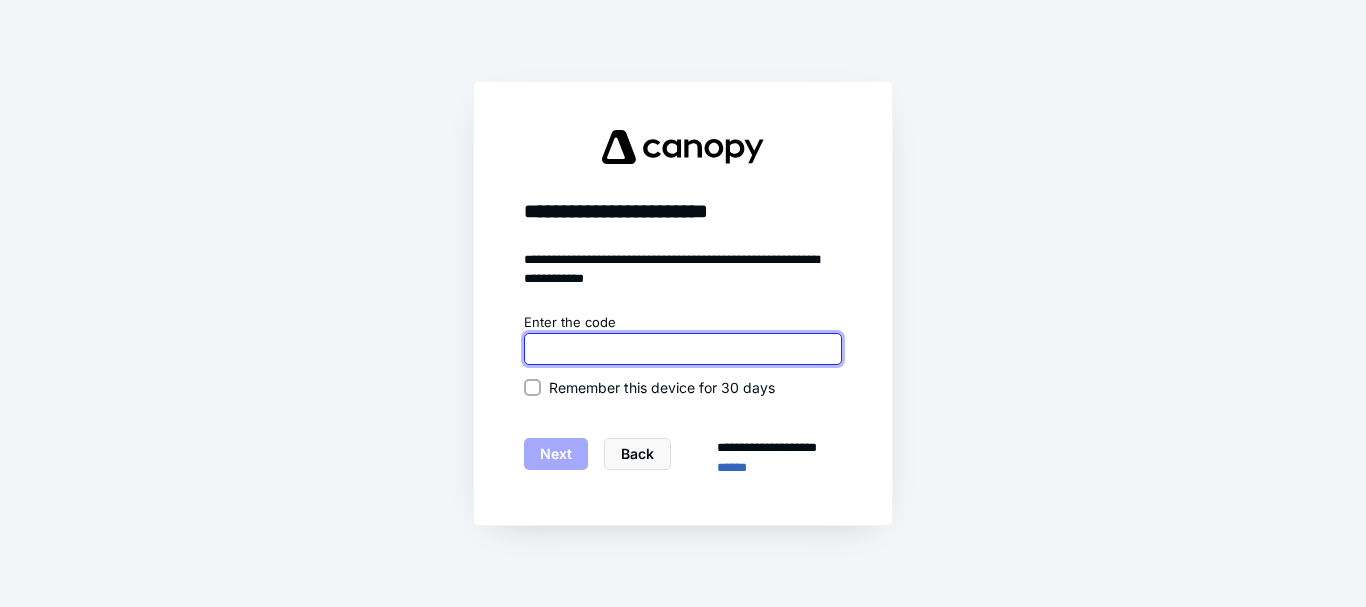 click at bounding box center (683, 349) 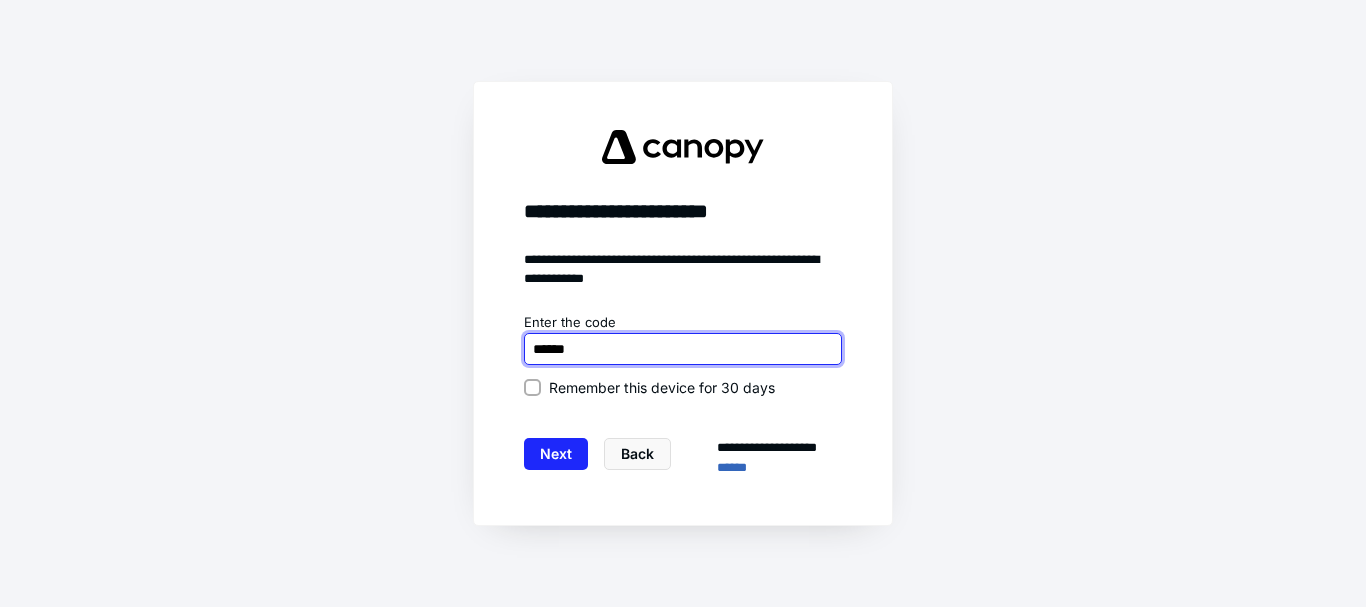type on "******" 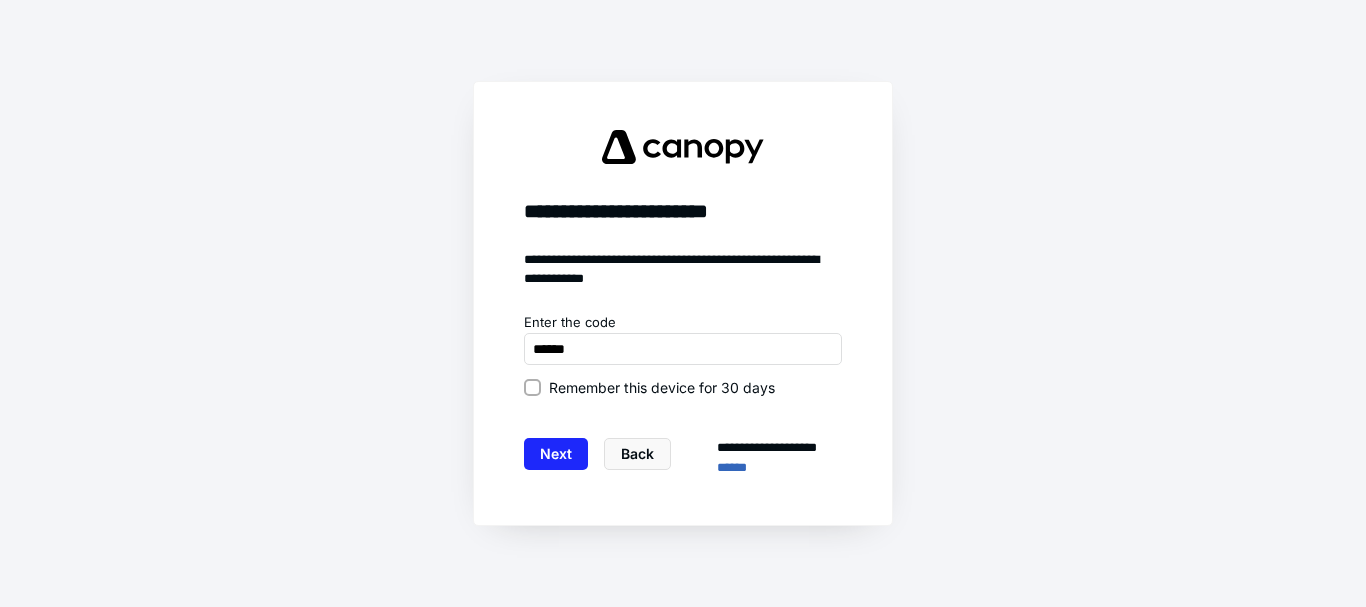 drag, startPoint x: 528, startPoint y: 387, endPoint x: 555, endPoint y: 405, distance: 32.449963 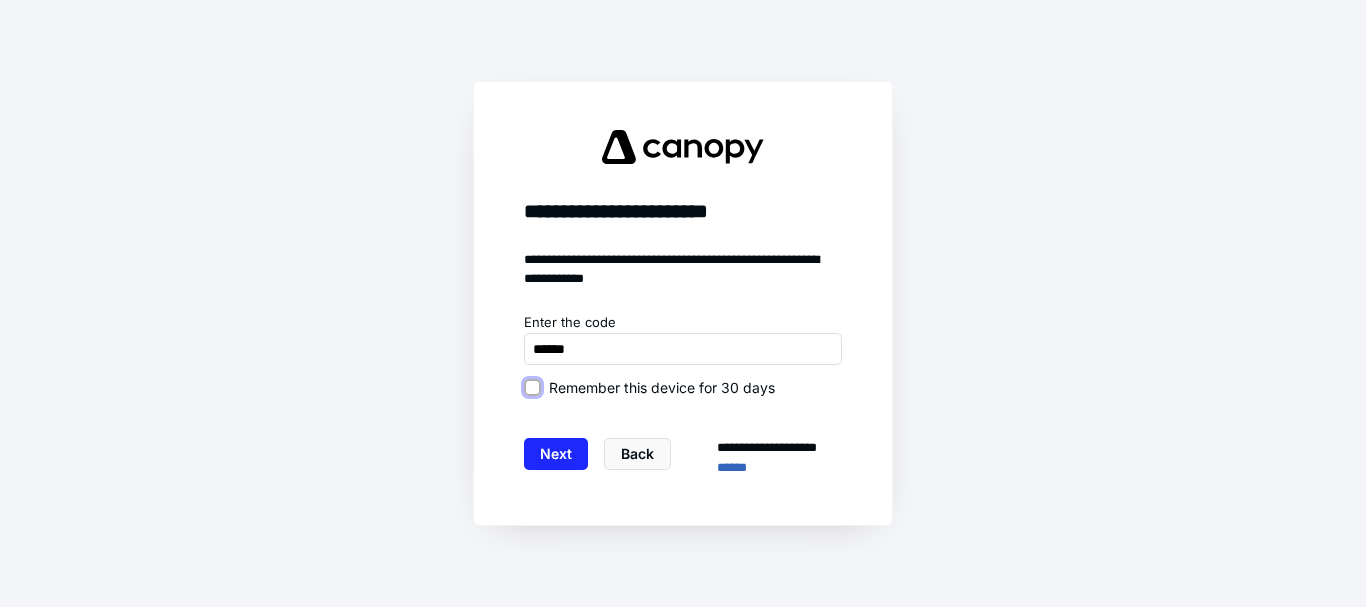 checkbox on "true" 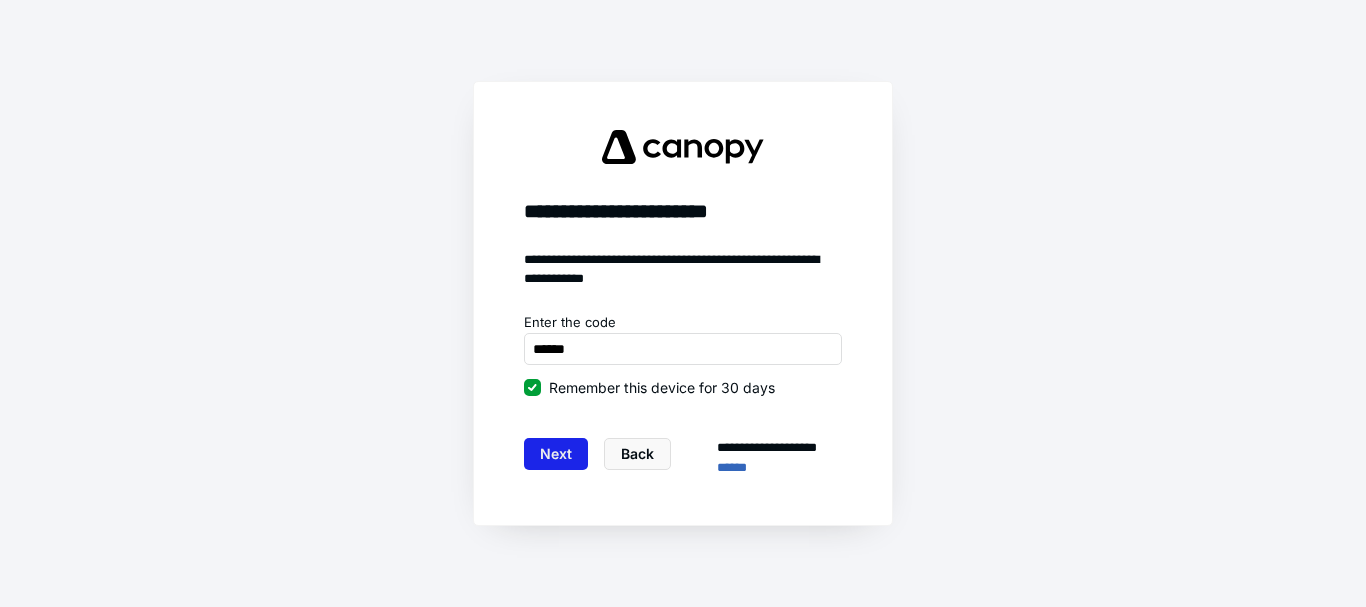 click on "Next" at bounding box center [556, 454] 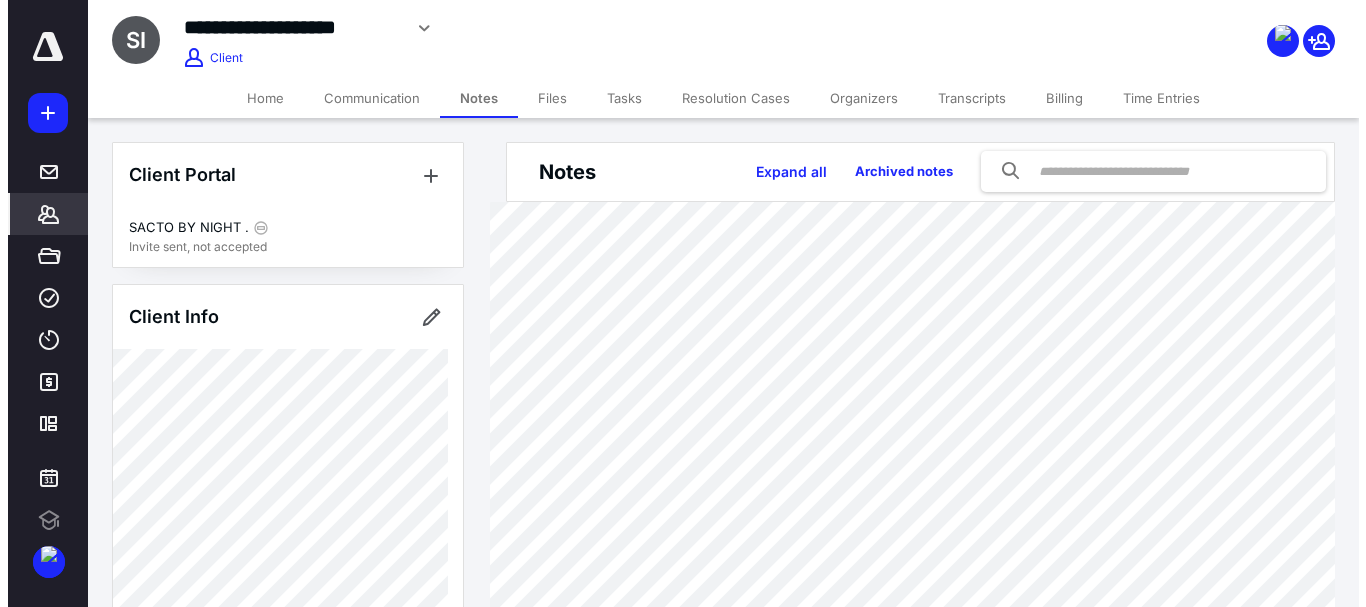 scroll, scrollTop: 0, scrollLeft: 0, axis: both 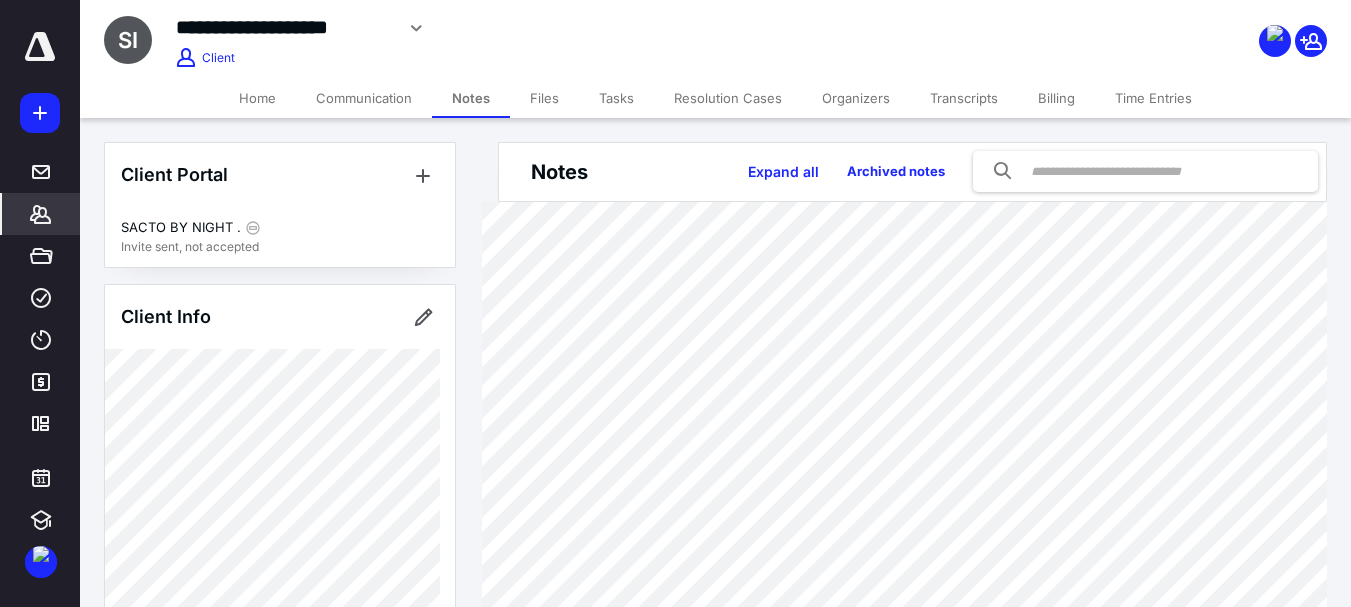 click on "Files" at bounding box center (544, 98) 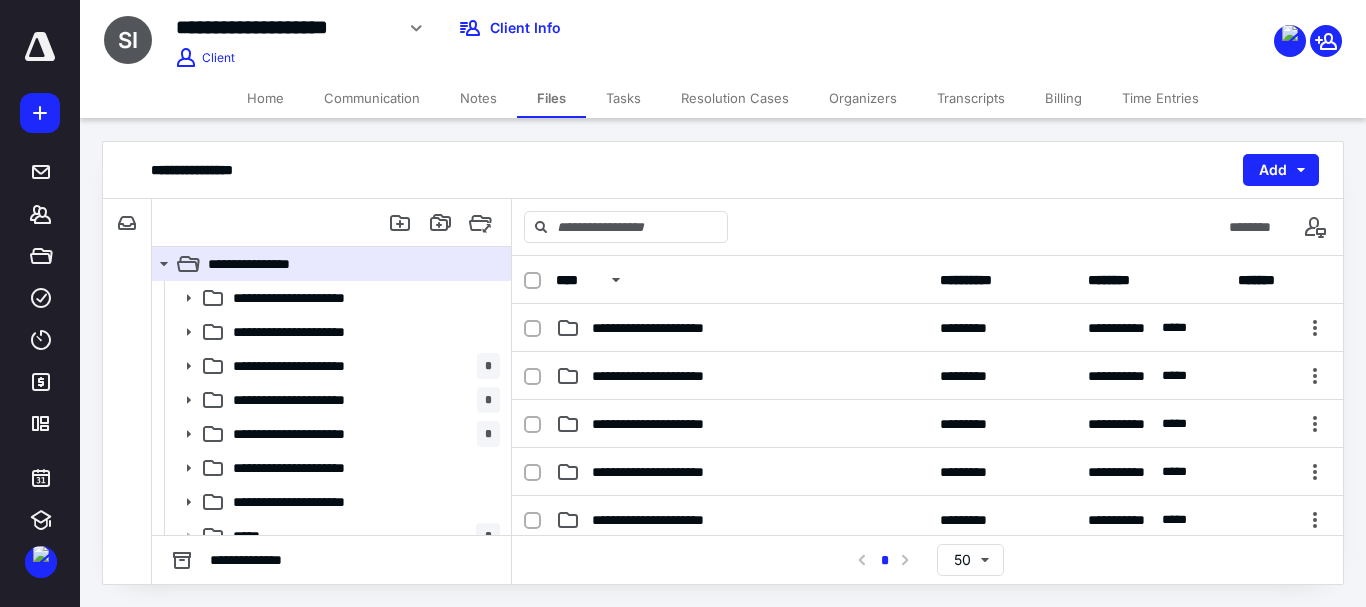 scroll, scrollTop: 86, scrollLeft: 0, axis: vertical 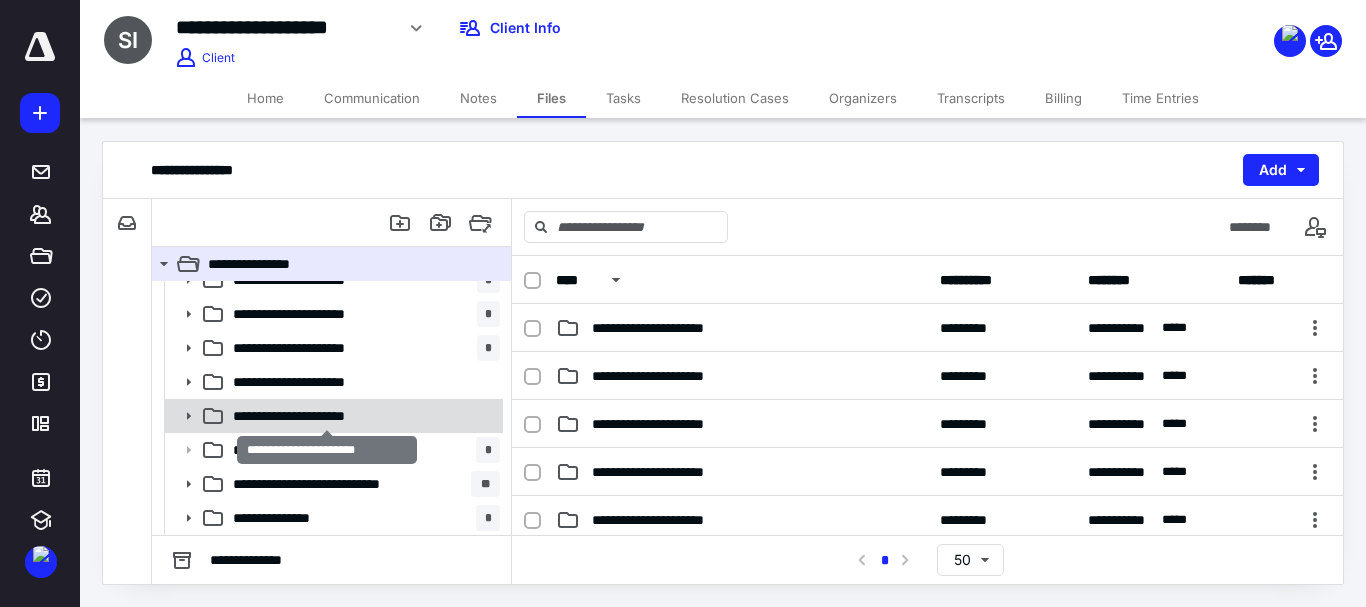 click on "**********" at bounding box center (327, 416) 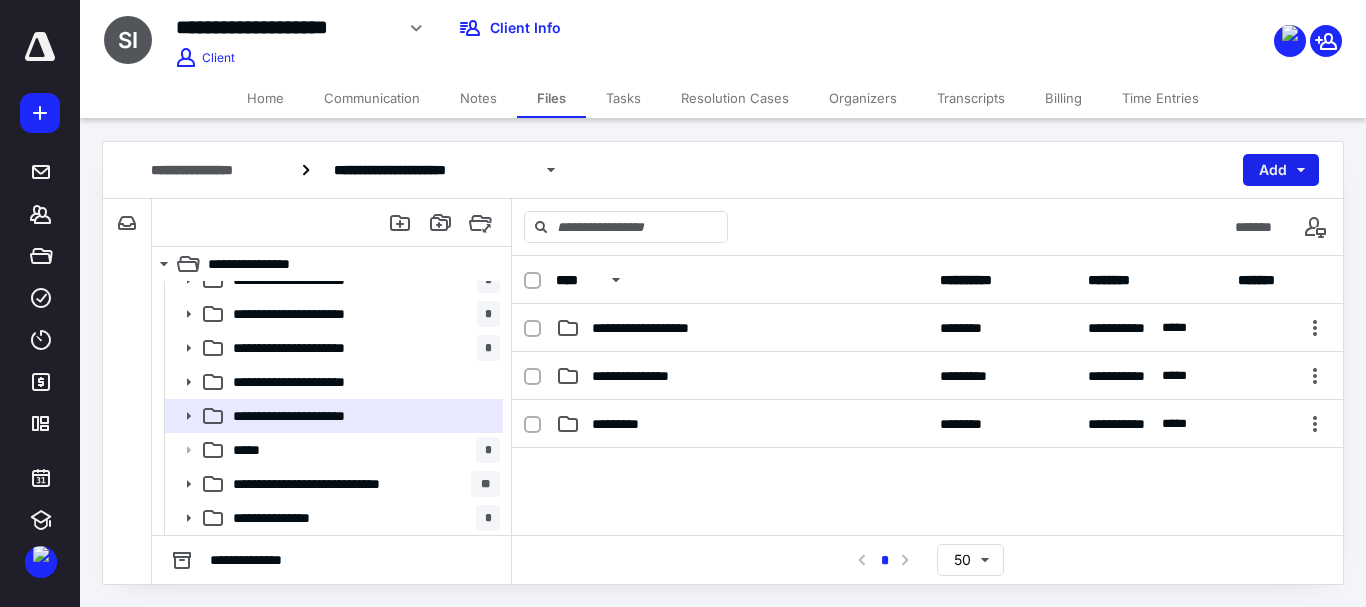 click on "Add" at bounding box center (1281, 170) 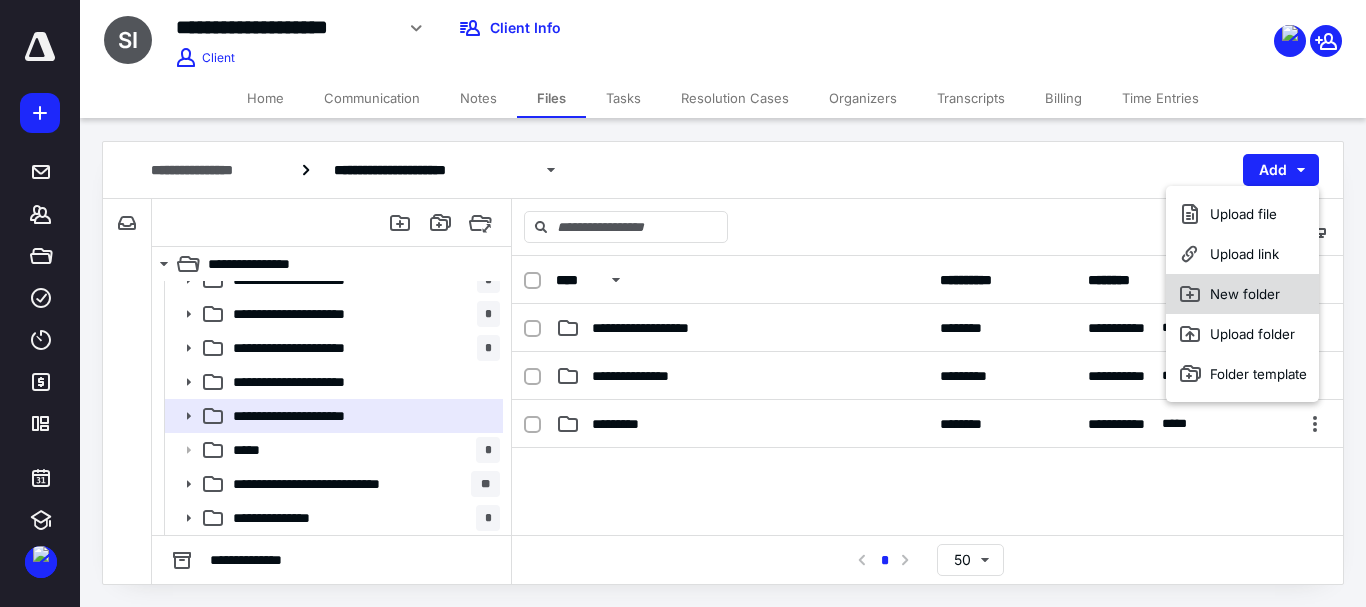 click on "New folder" at bounding box center (1242, 294) 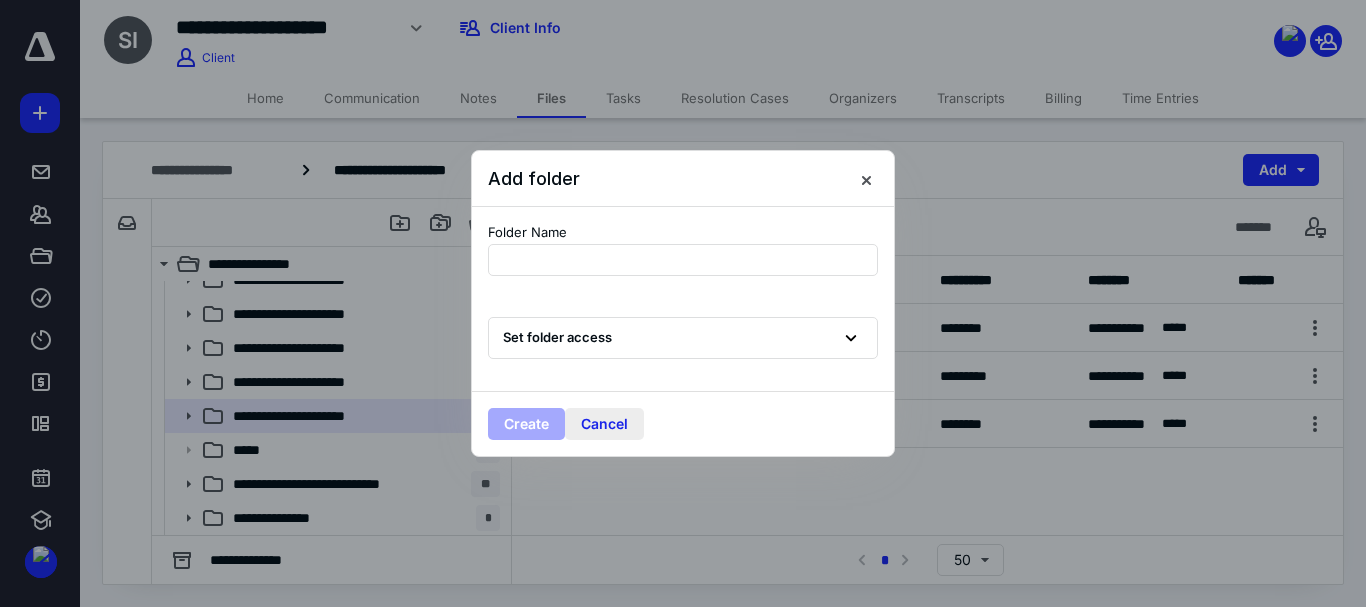 click on "Cancel" at bounding box center [604, 424] 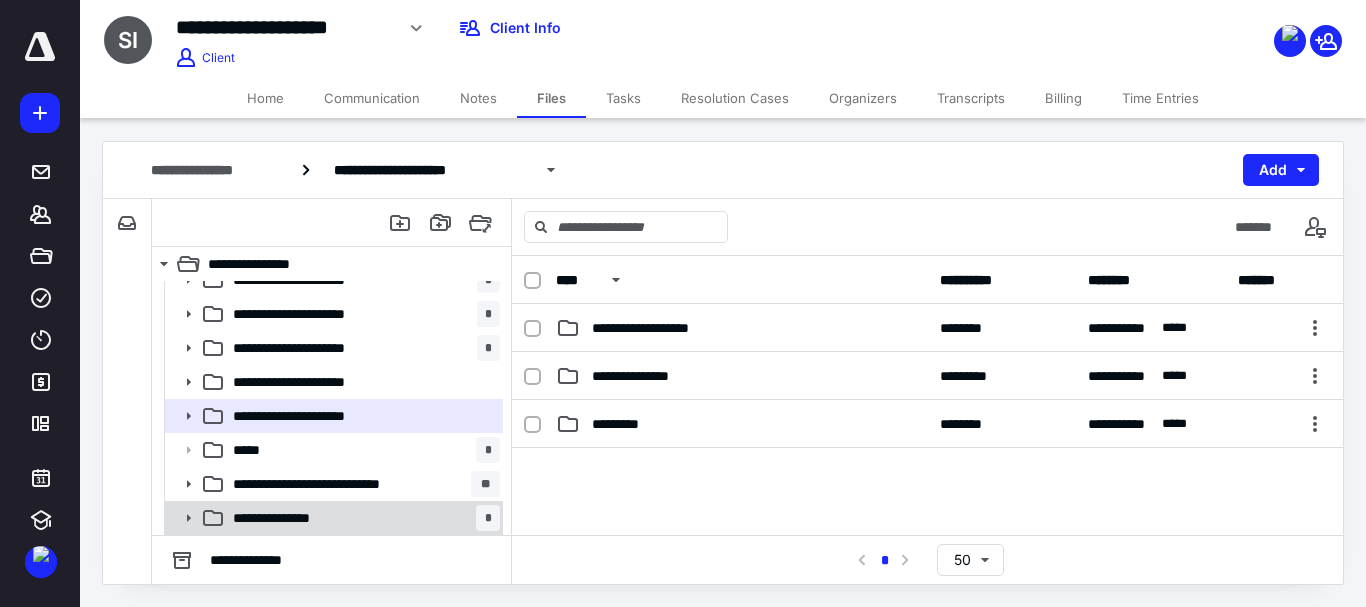 click on "**********" at bounding box center [362, 518] 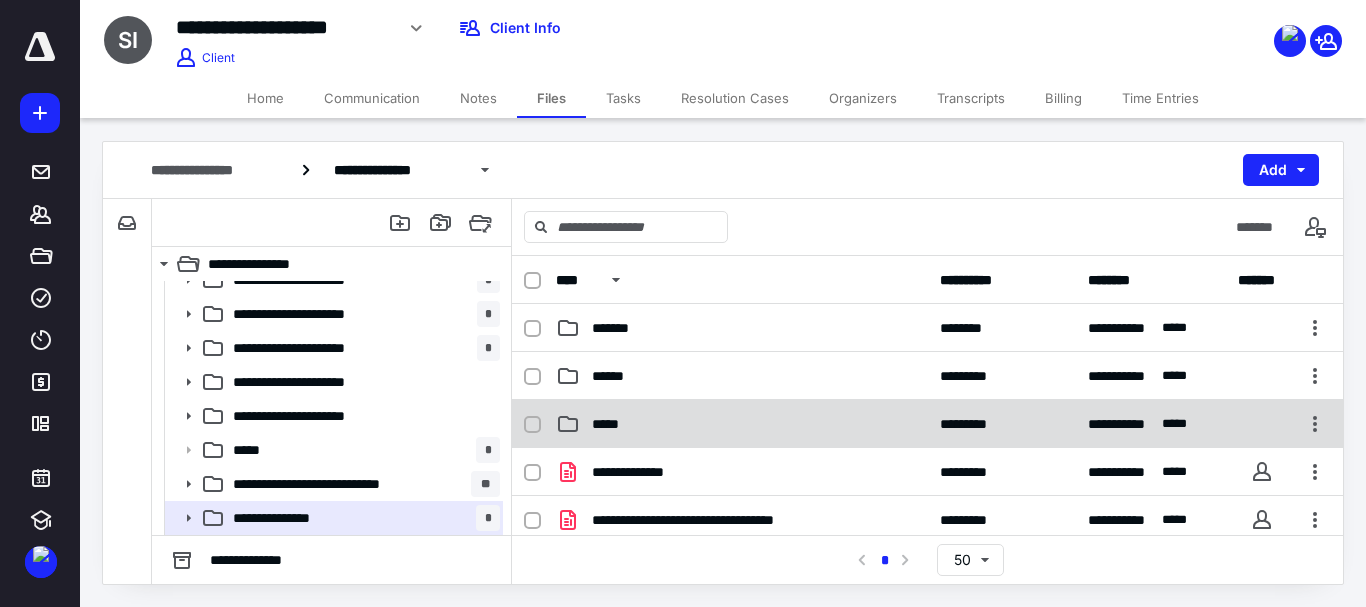 scroll, scrollTop: 213, scrollLeft: 0, axis: vertical 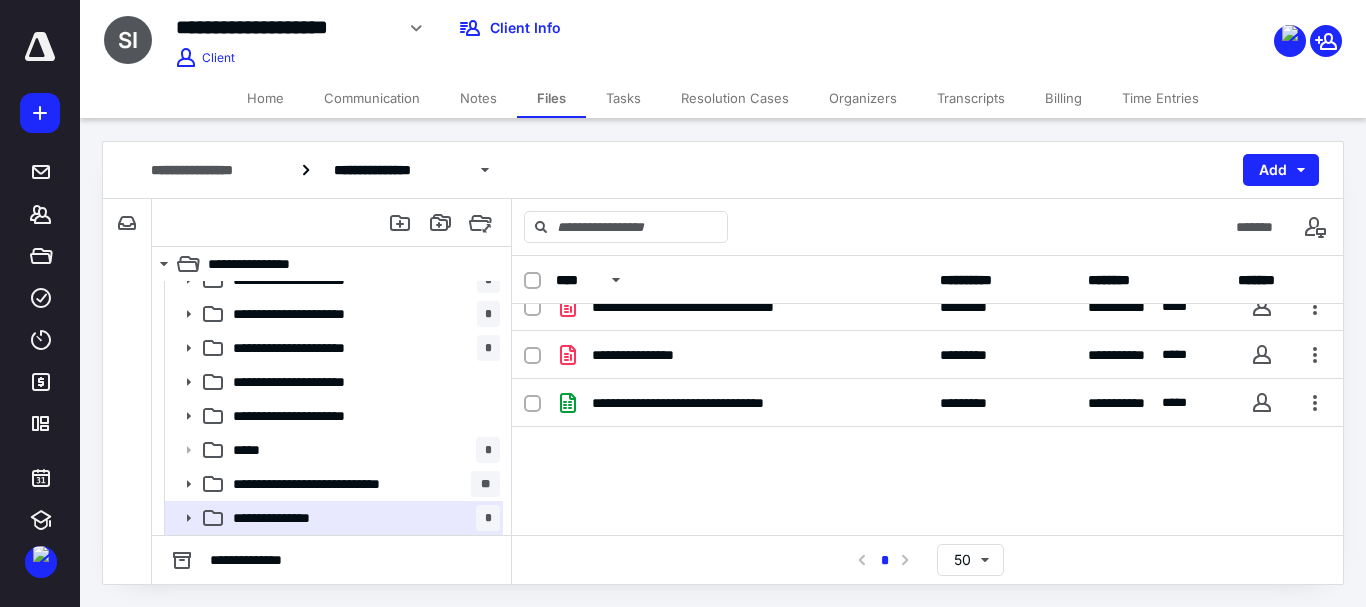 click on "**********" at bounding box center (927, 385) 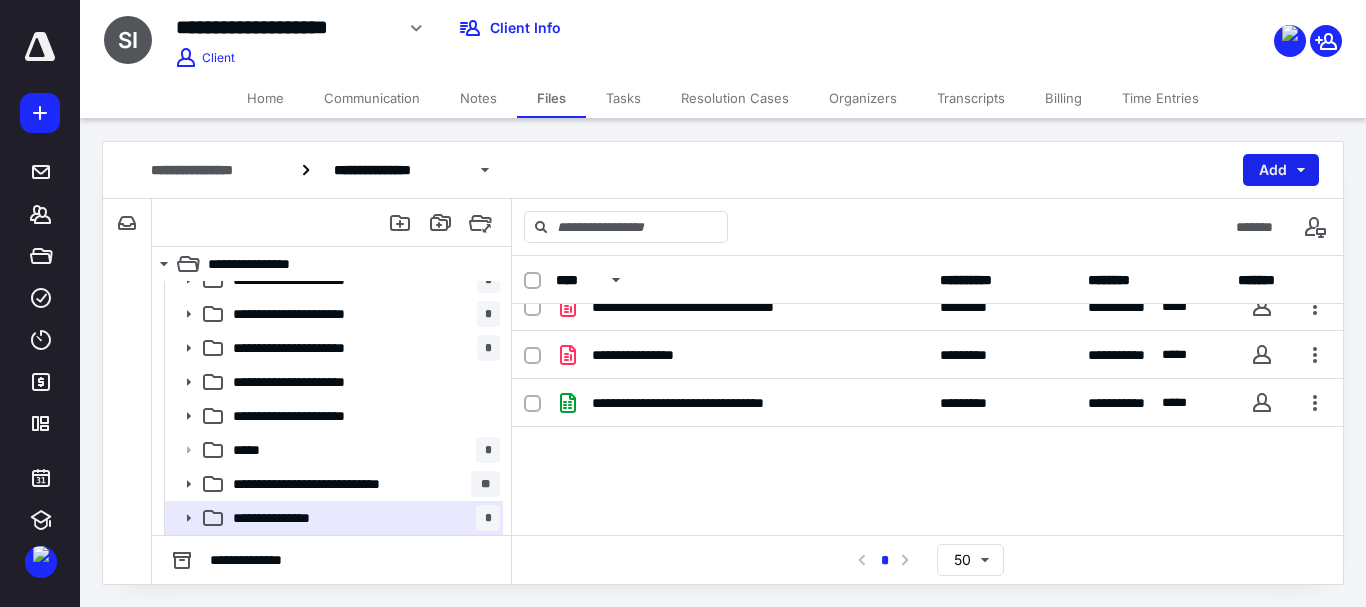 drag, startPoint x: 656, startPoint y: 451, endPoint x: 1246, endPoint y: 164, distance: 656.1014 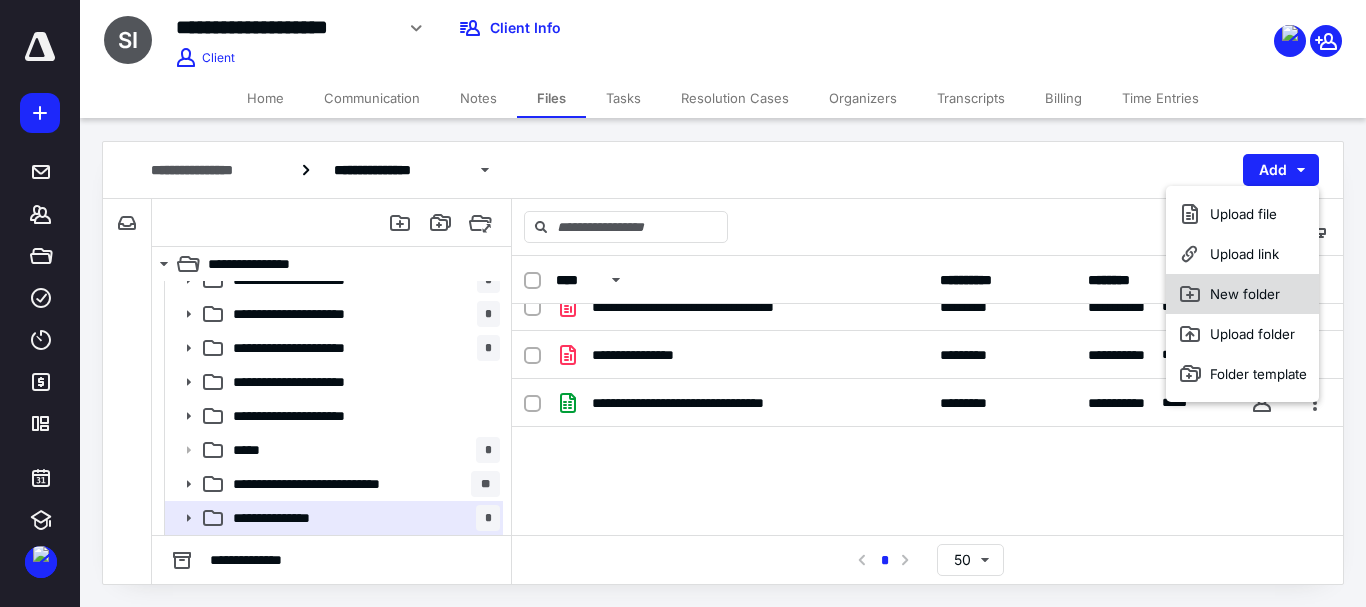 click on "New folder" at bounding box center (1242, 294) 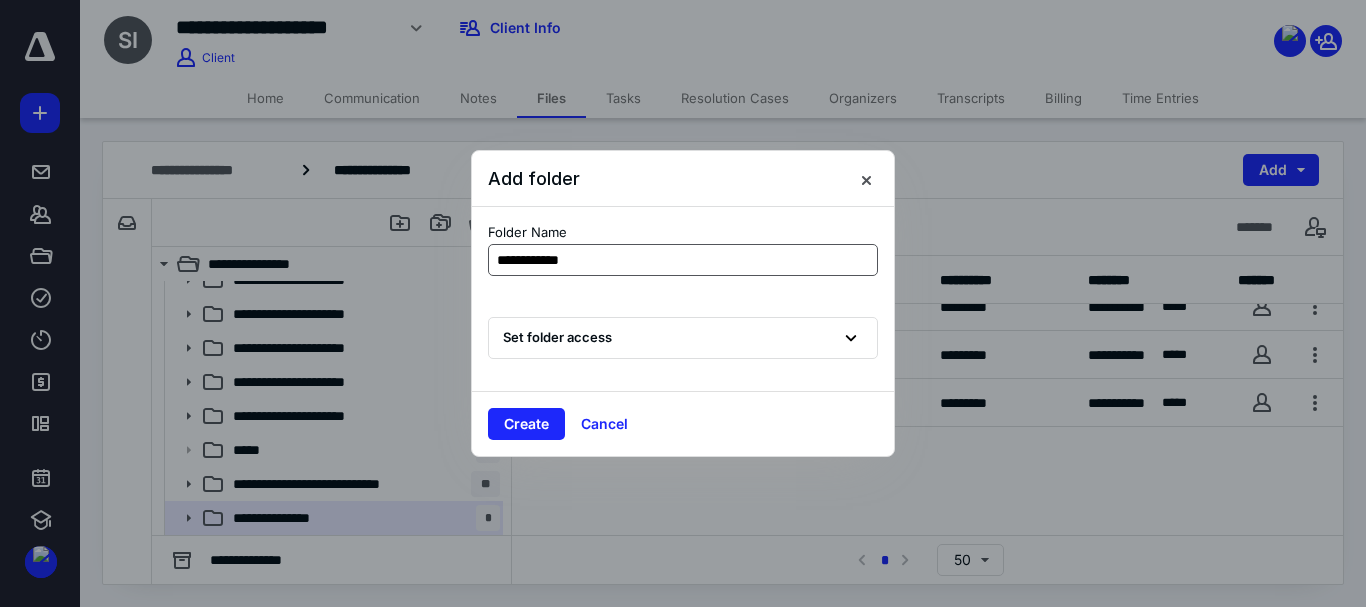 click on "**********" at bounding box center [683, 260] 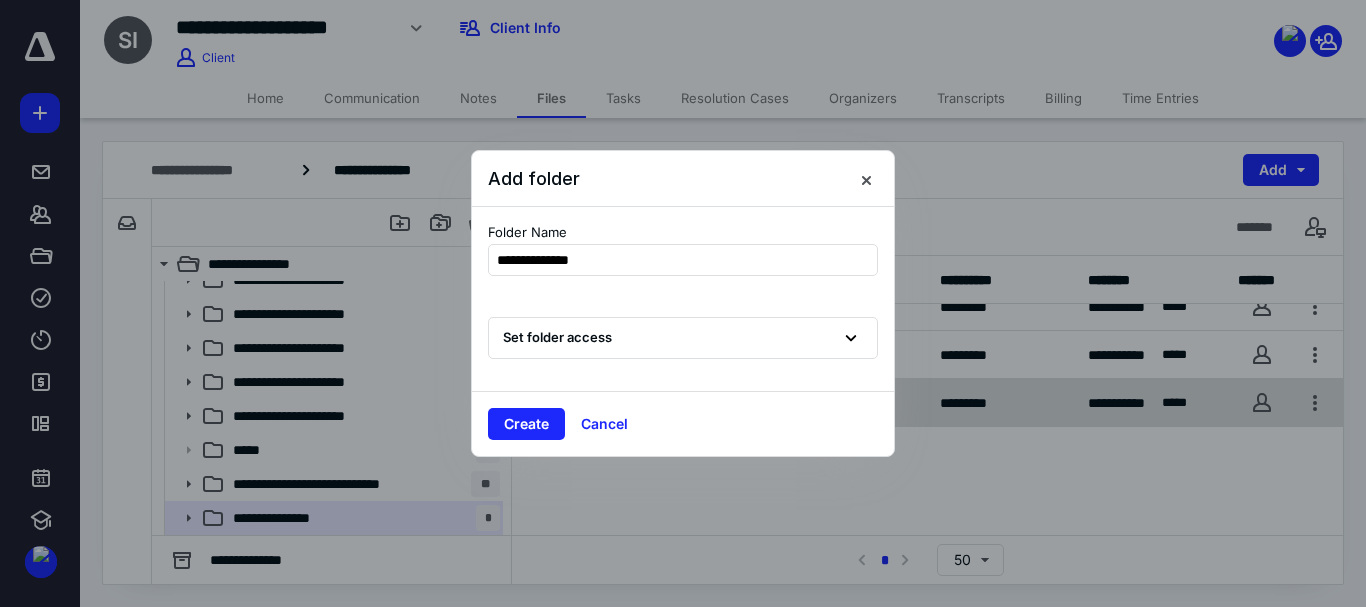 type on "**********" 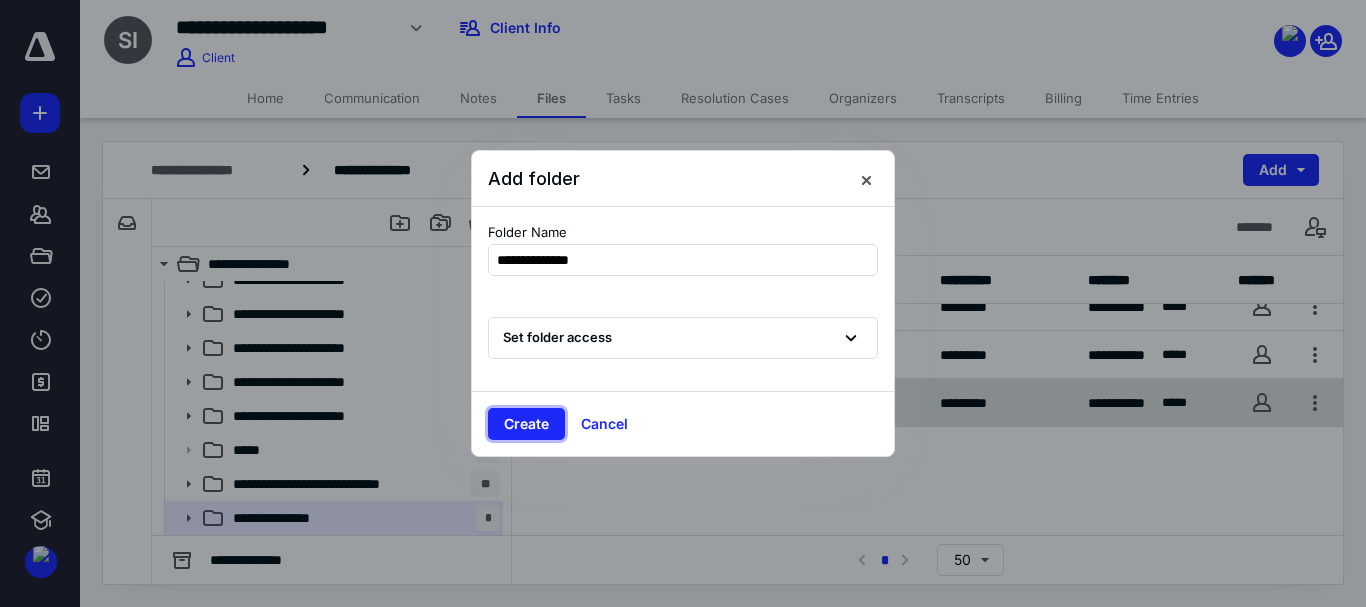 click on "Create" at bounding box center [526, 424] 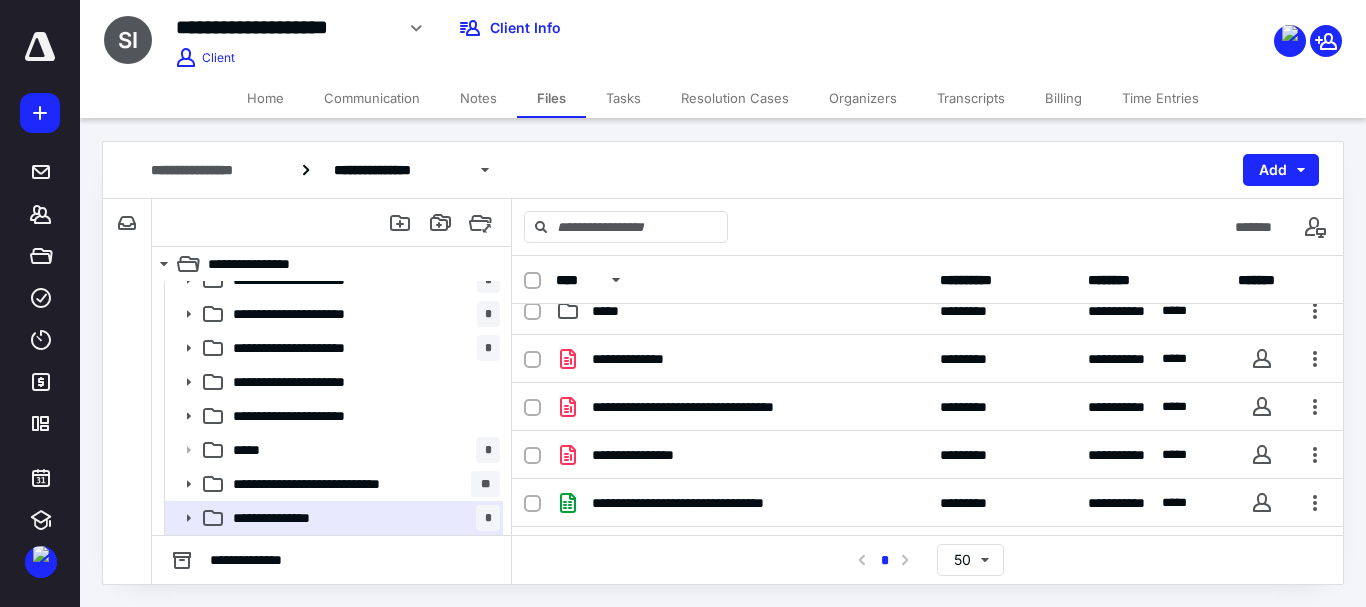 scroll, scrollTop: 0, scrollLeft: 0, axis: both 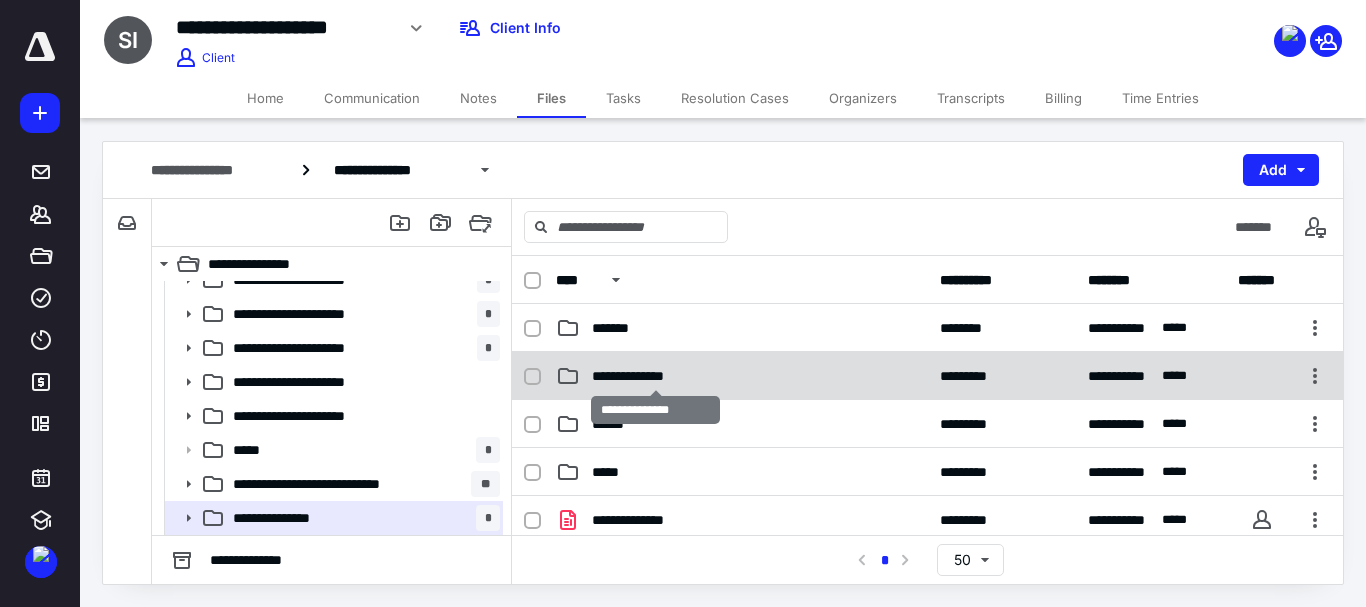 click on "**********" at bounding box center (655, 376) 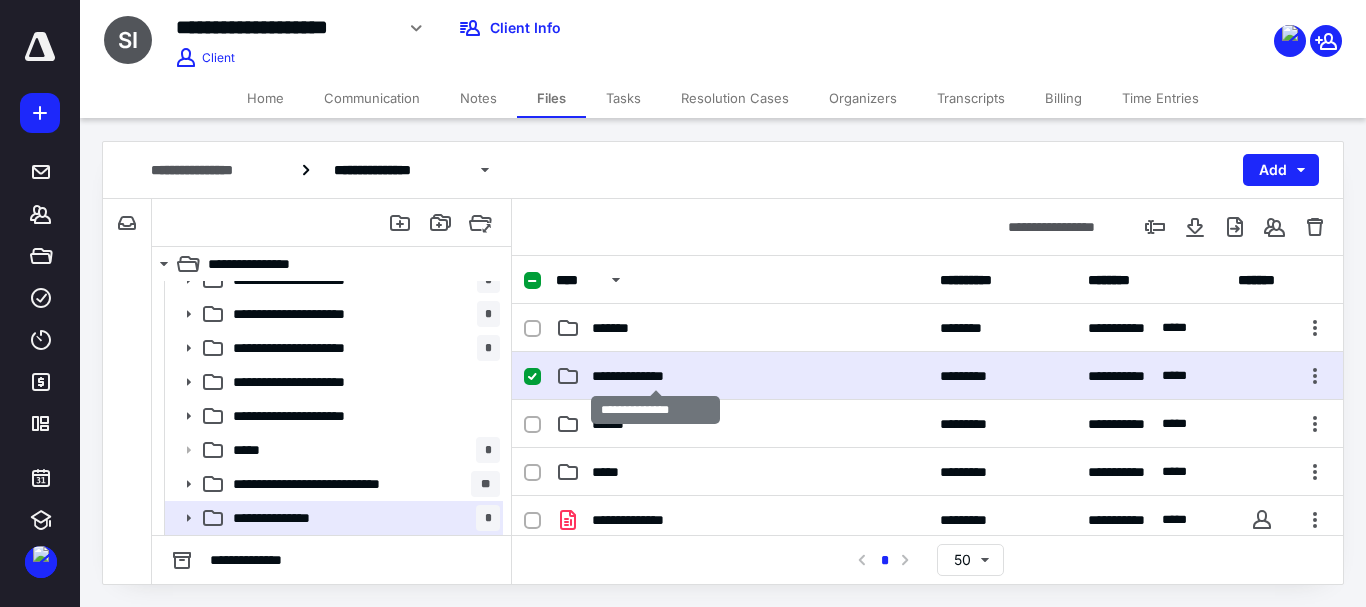 click on "**********" at bounding box center (655, 376) 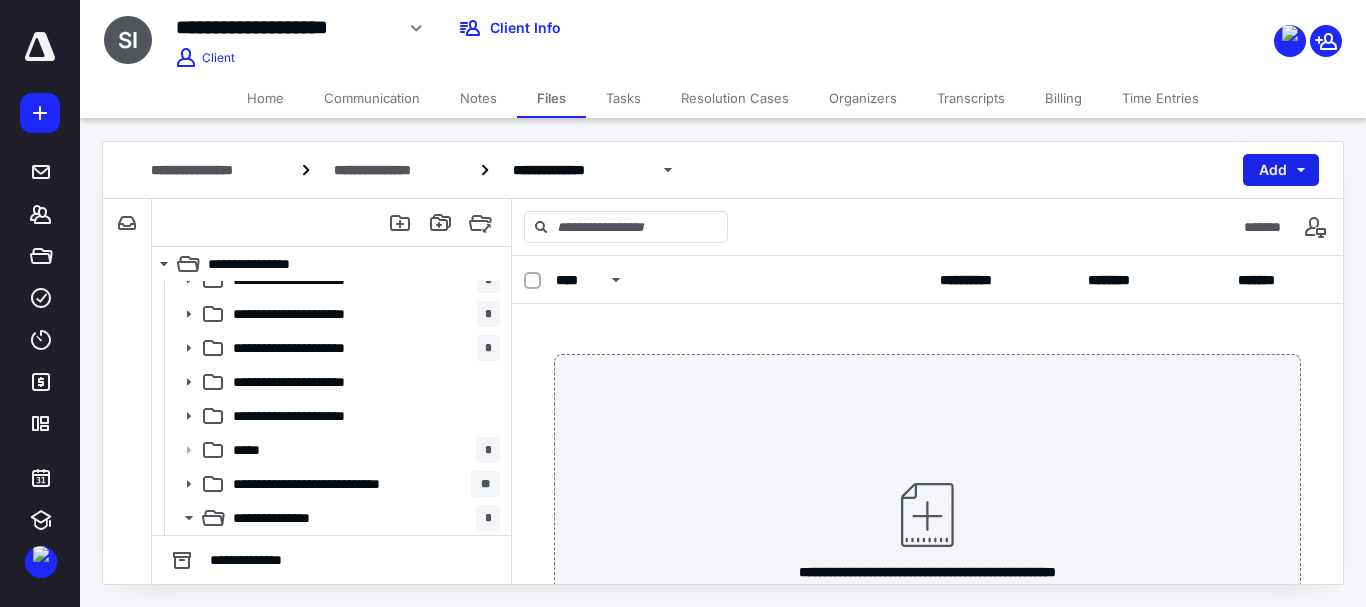 click on "Add" at bounding box center [1281, 170] 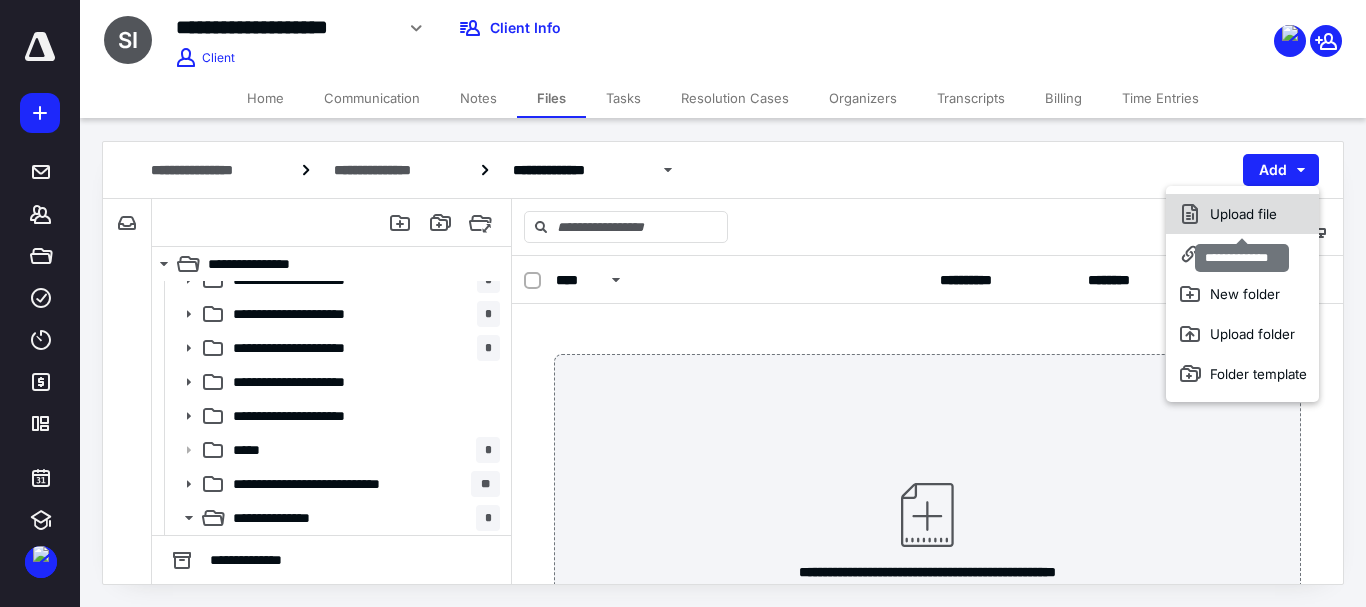 click on "Upload file" at bounding box center (1242, 214) 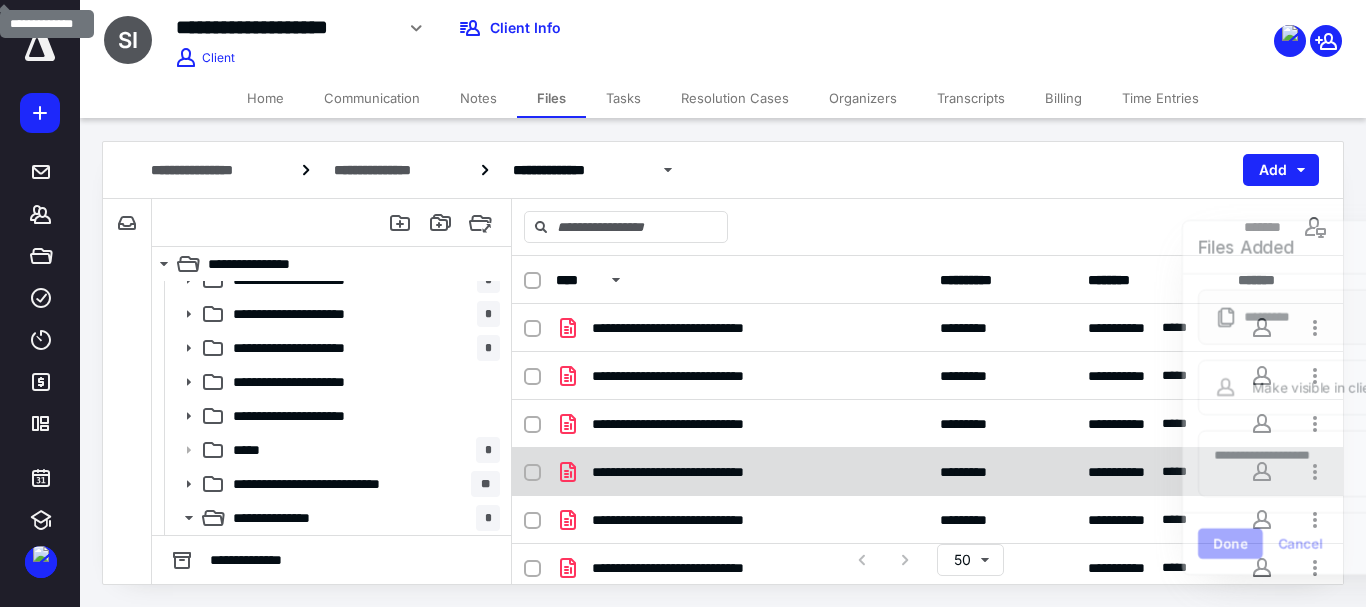 scroll, scrollTop: 69, scrollLeft: 0, axis: vertical 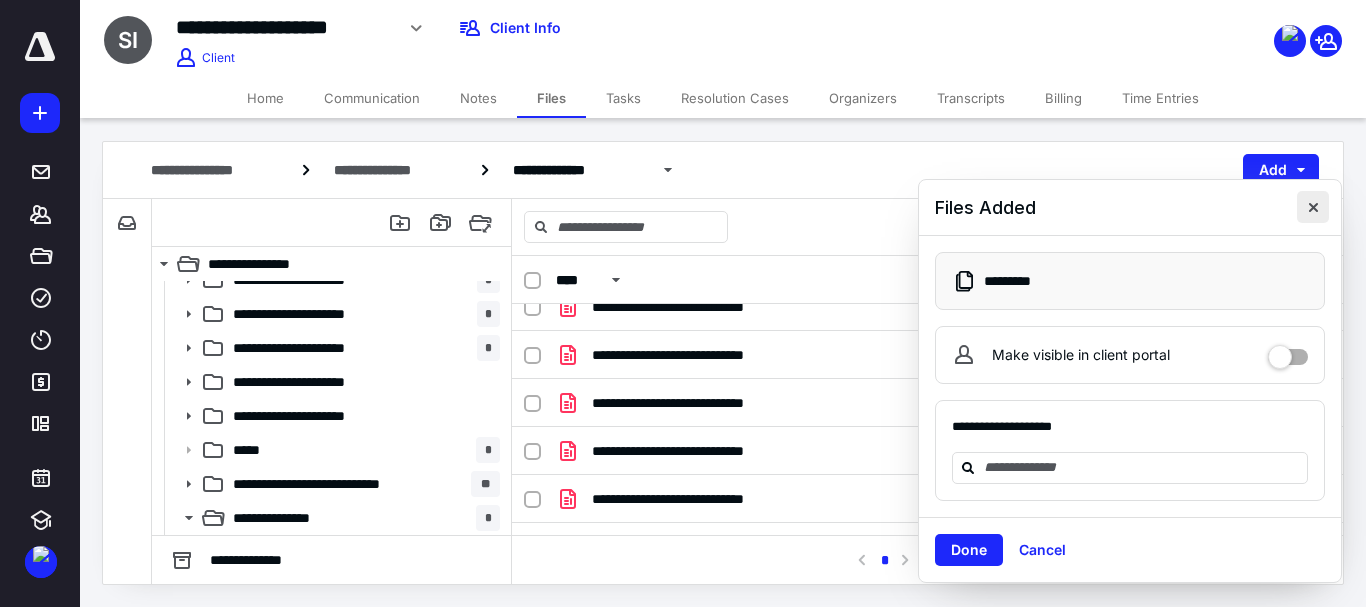 click at bounding box center [1313, 207] 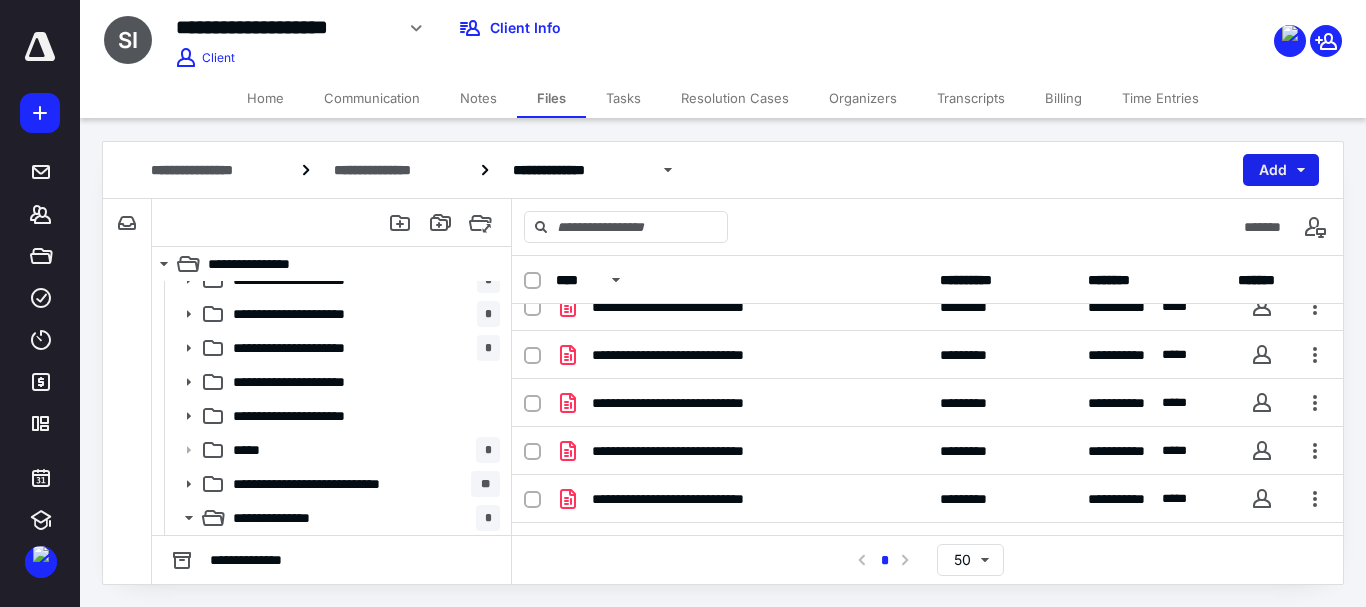 click on "Add" at bounding box center [1281, 170] 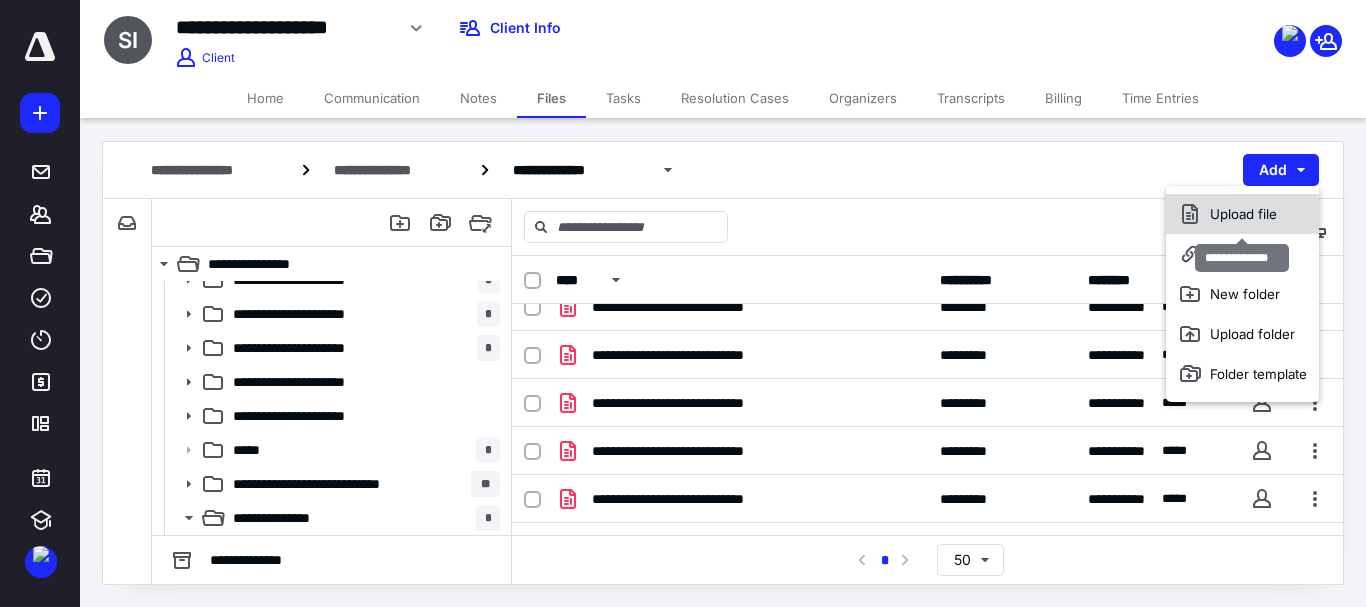 click on "Upload file" at bounding box center (1242, 214) 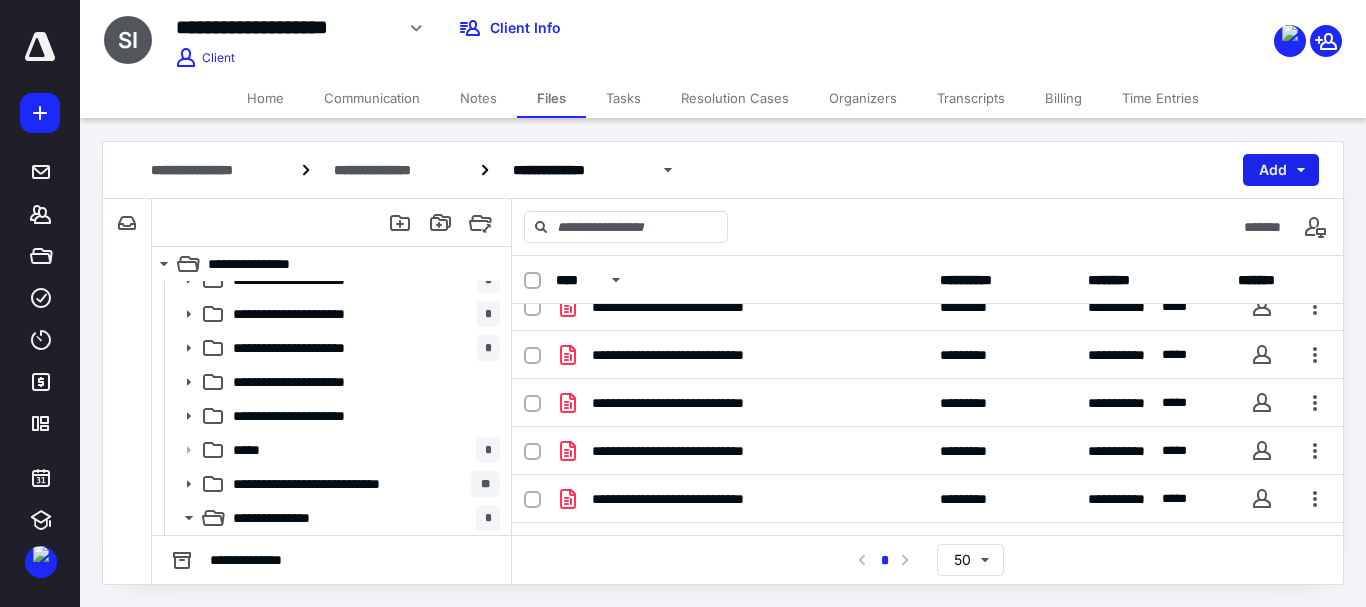 click on "Add" at bounding box center [1281, 170] 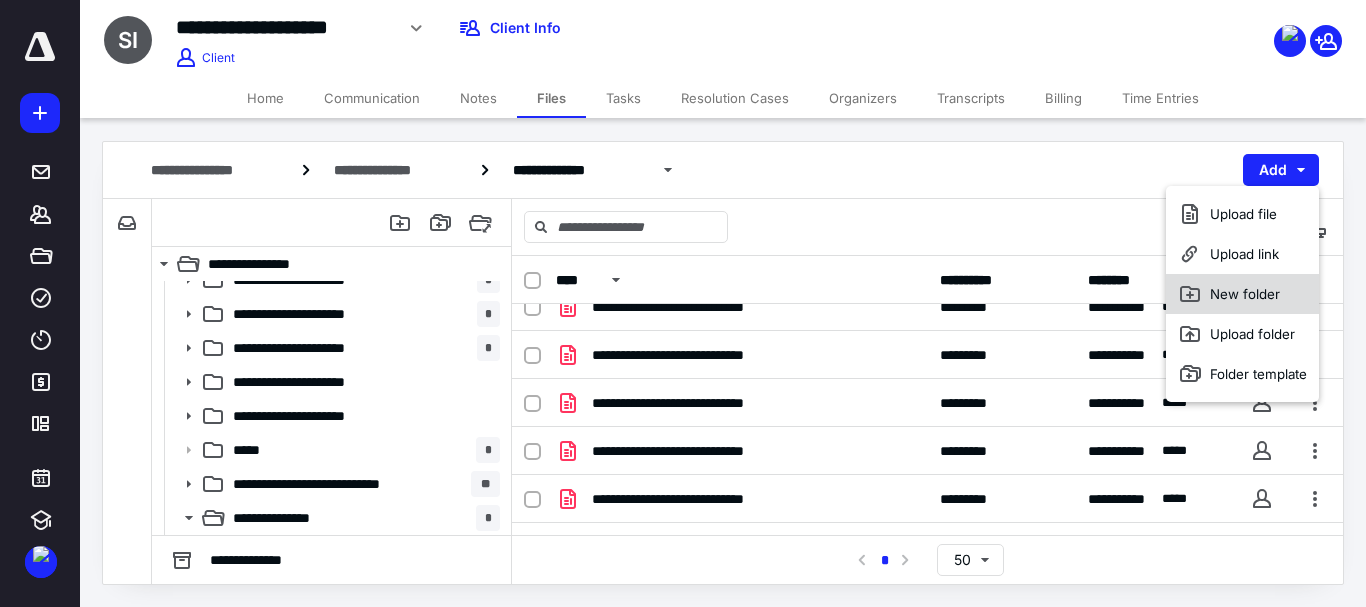 click on "New folder" at bounding box center [1242, 294] 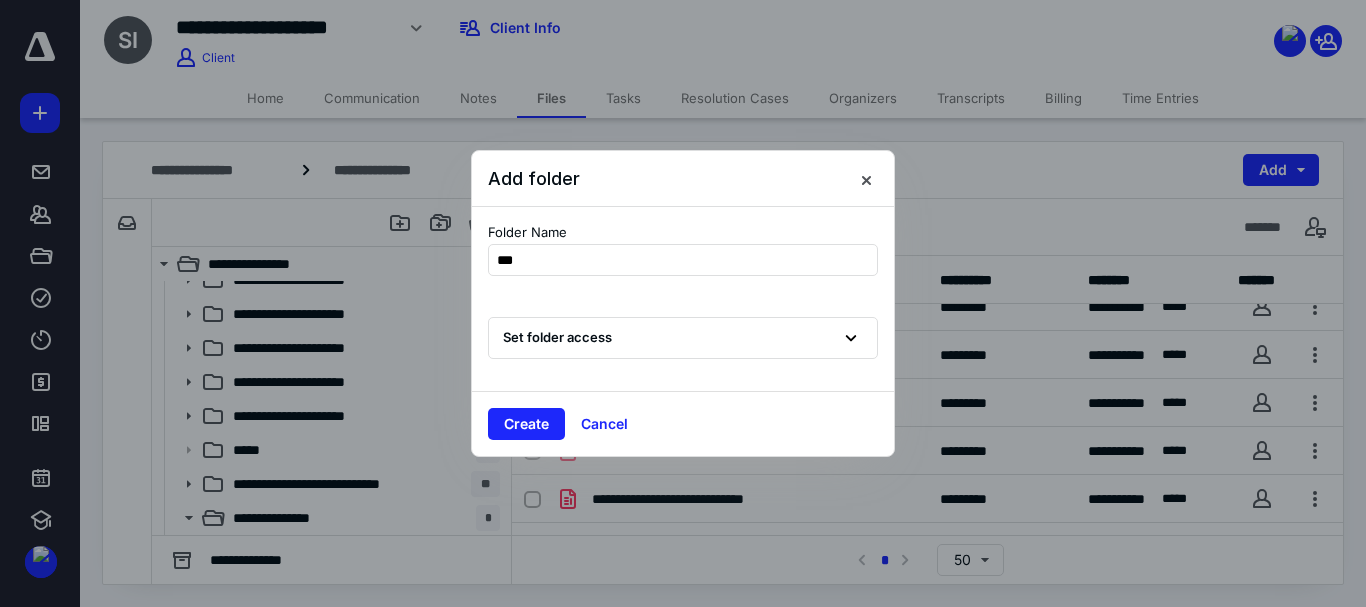 type on "****" 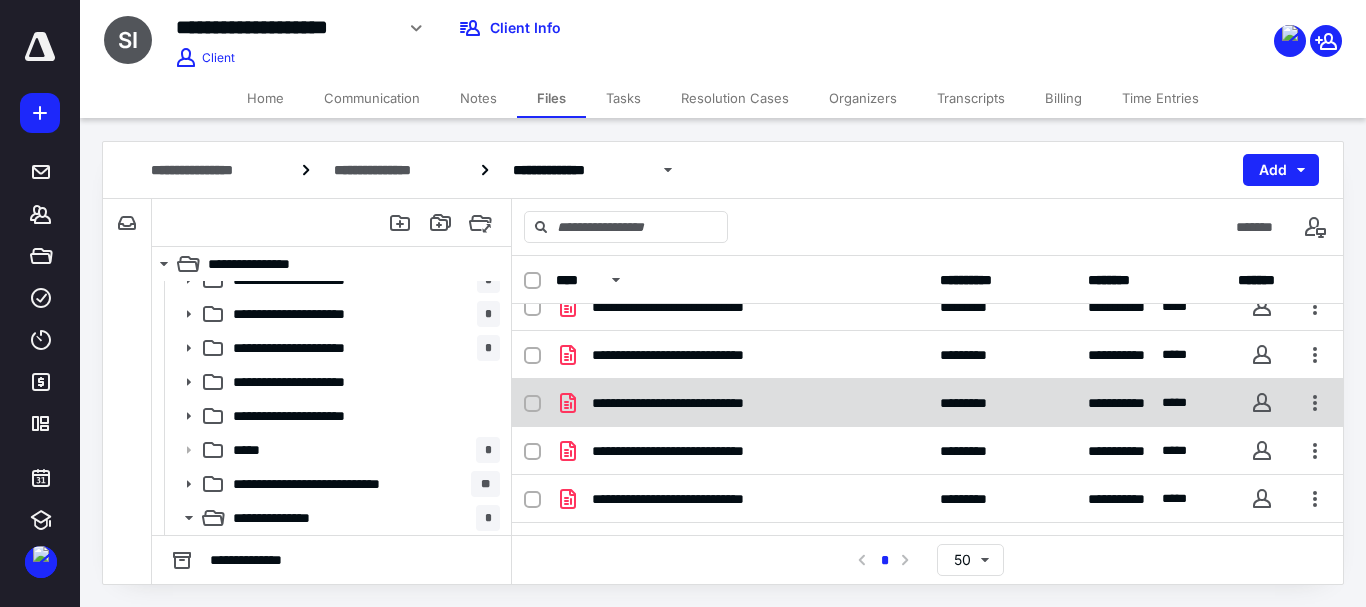 scroll, scrollTop: 0, scrollLeft: 0, axis: both 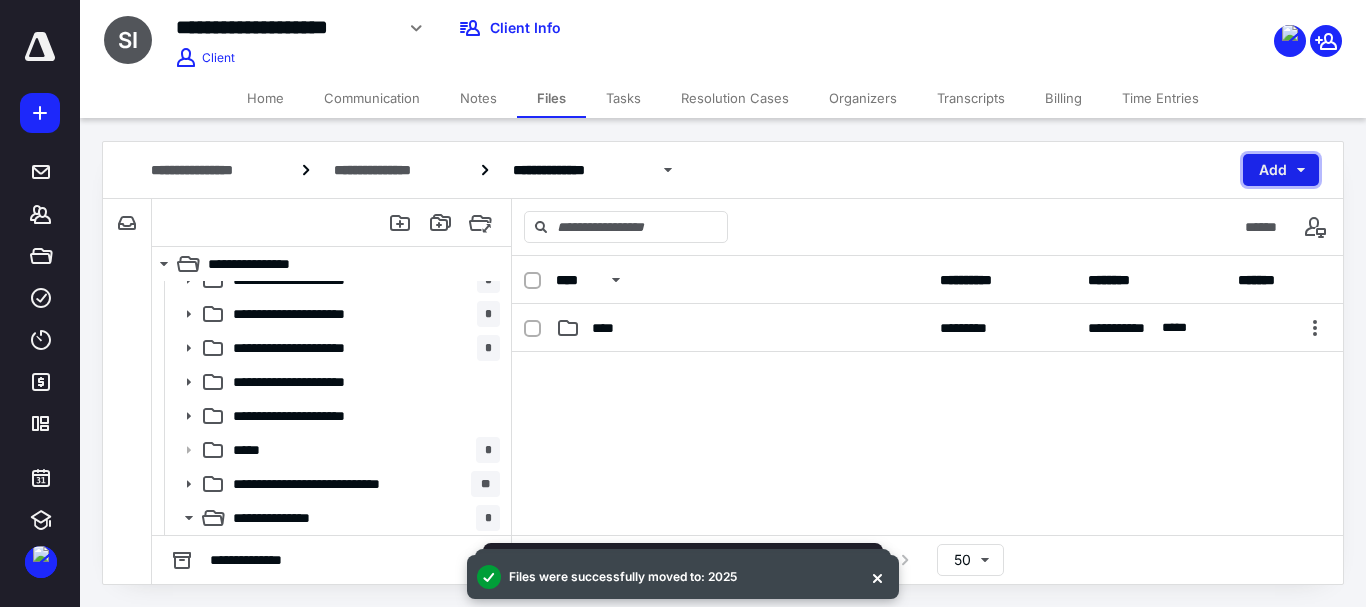 click on "Add" at bounding box center (1281, 170) 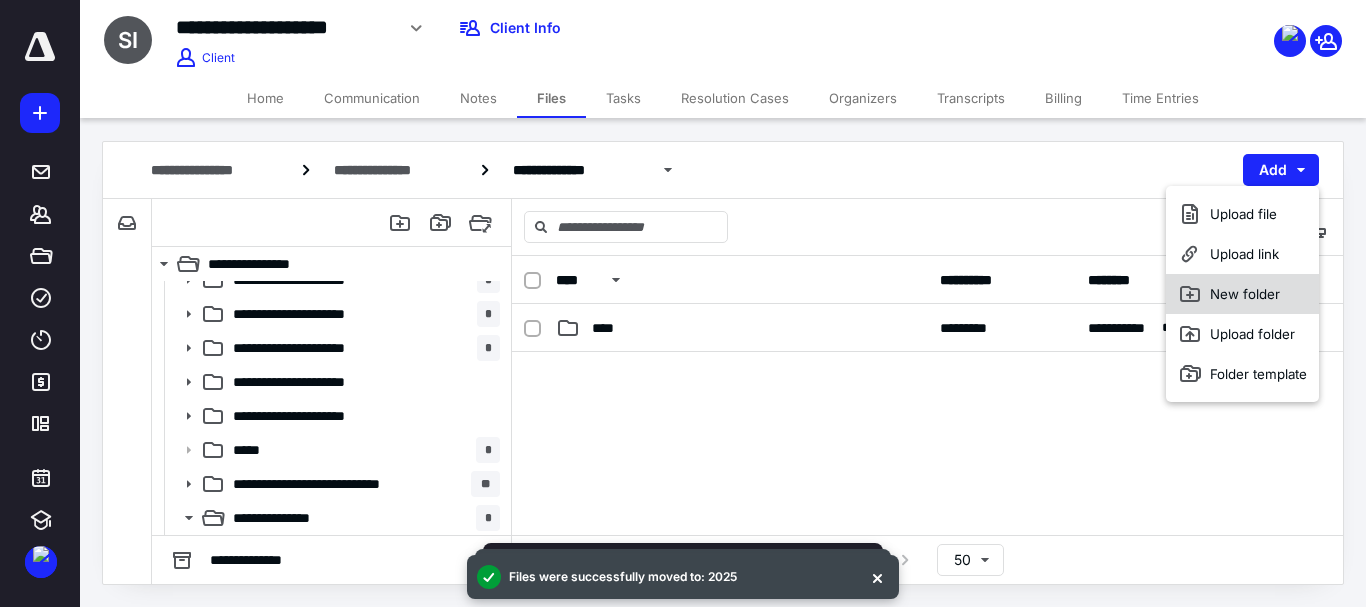 click on "New folder" at bounding box center (1242, 294) 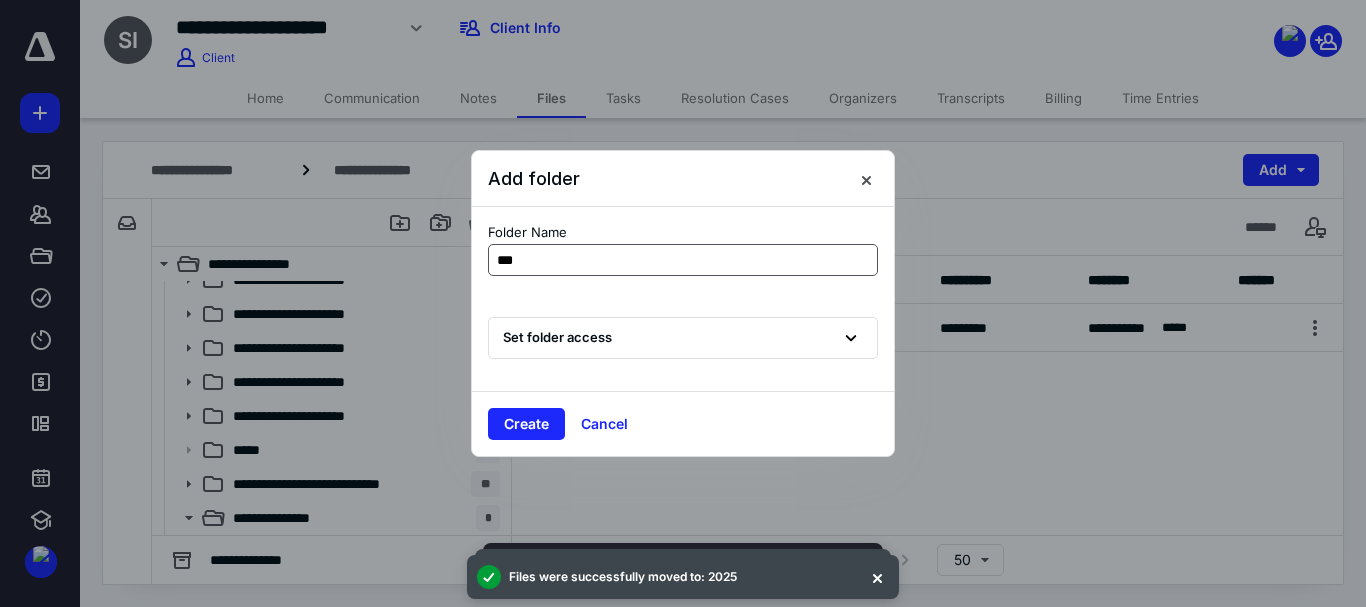 type on "****" 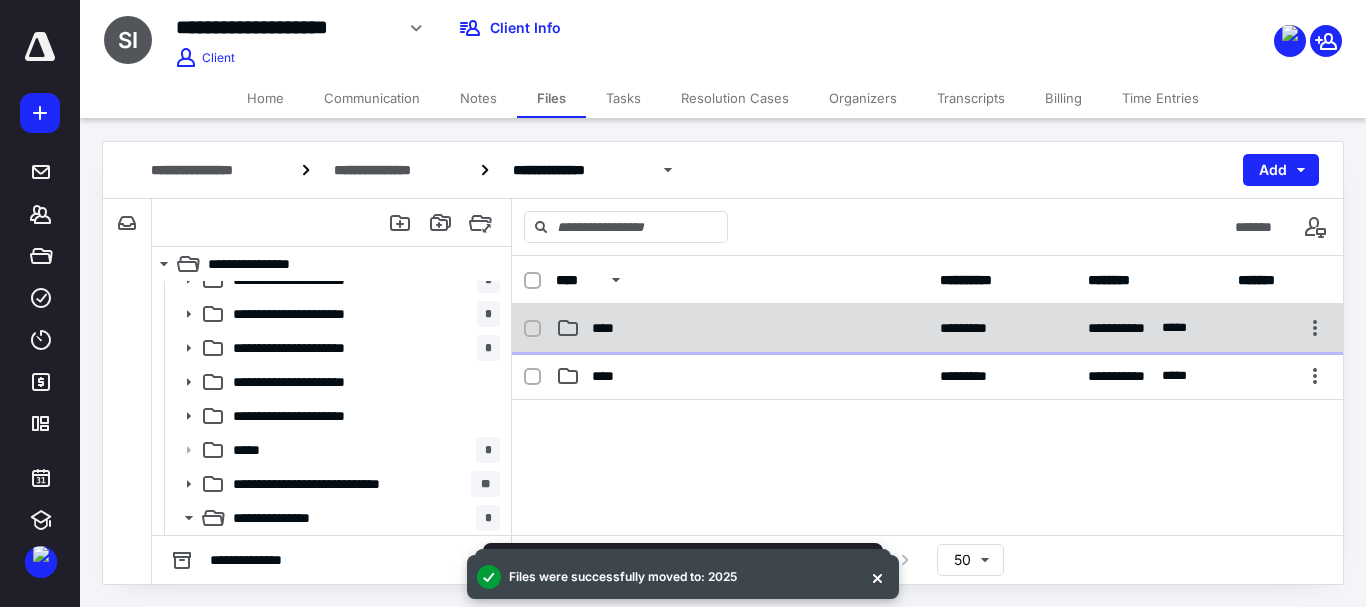 click on "****" at bounding box center (742, 328) 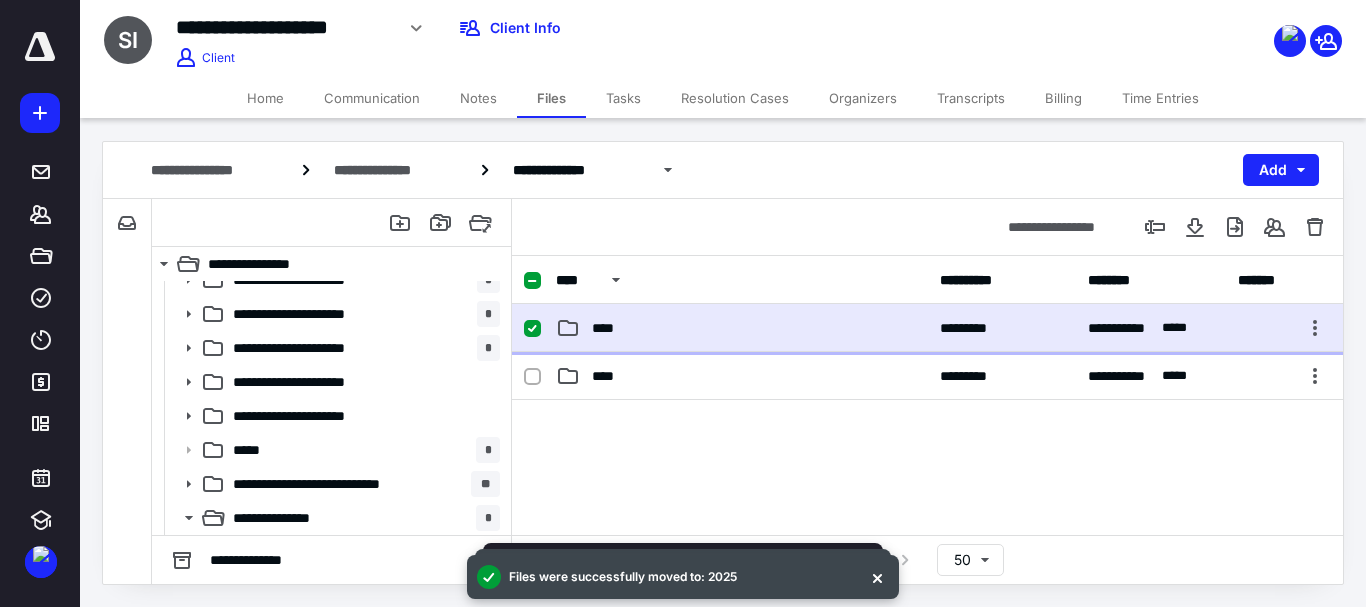 click on "****" at bounding box center [742, 328] 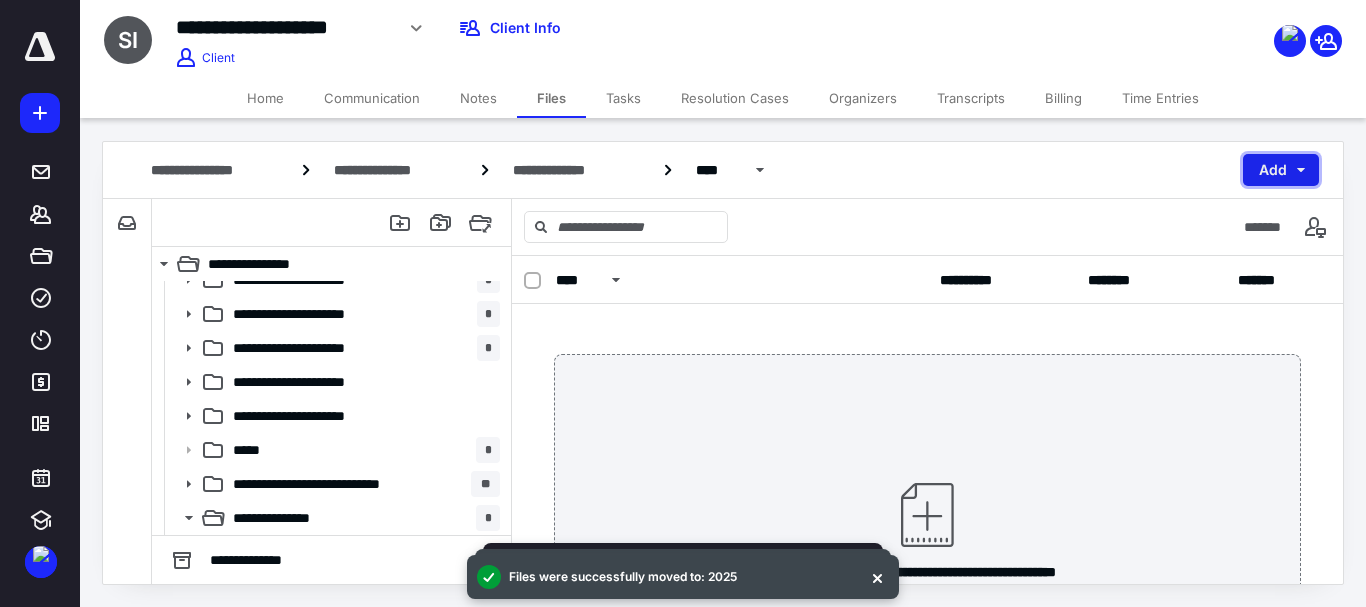 click on "Add" at bounding box center [1281, 170] 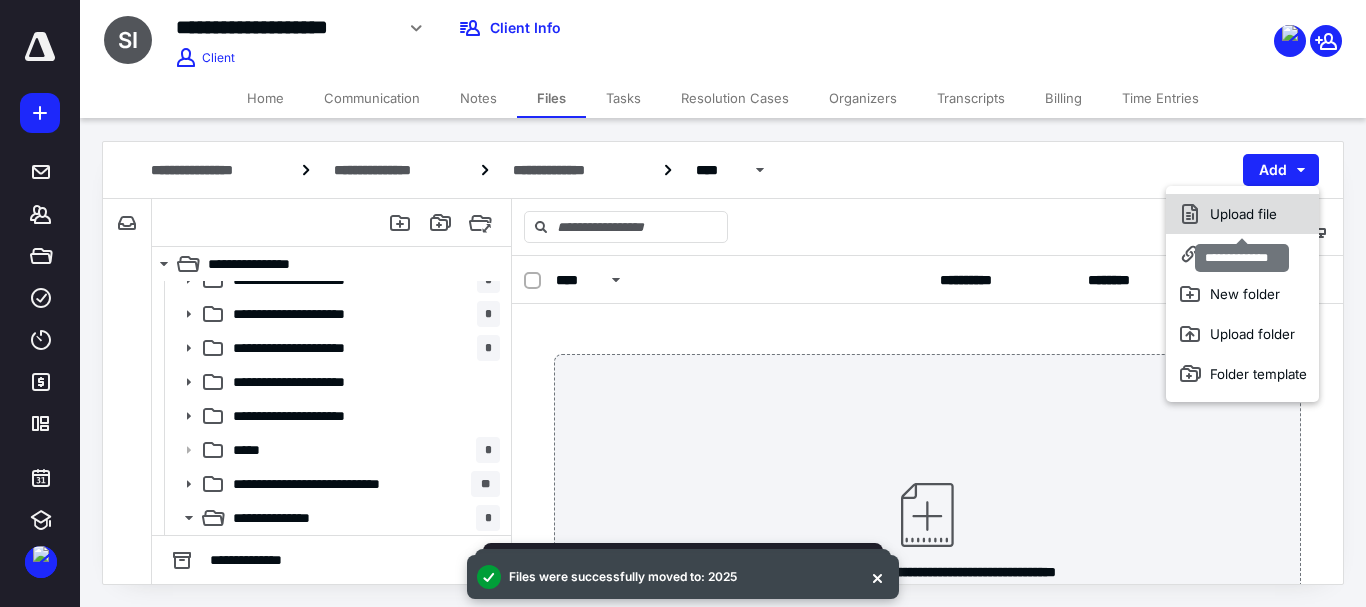 click on "Upload file" at bounding box center [1242, 214] 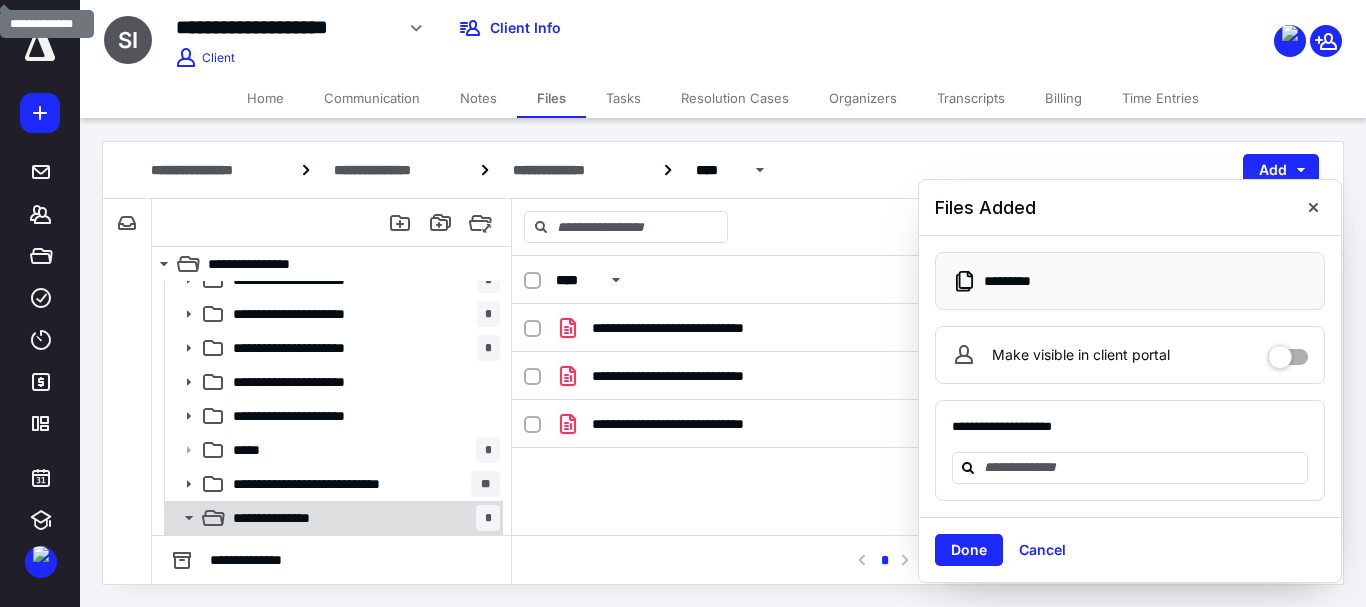 click on "**********" at bounding box center [362, 518] 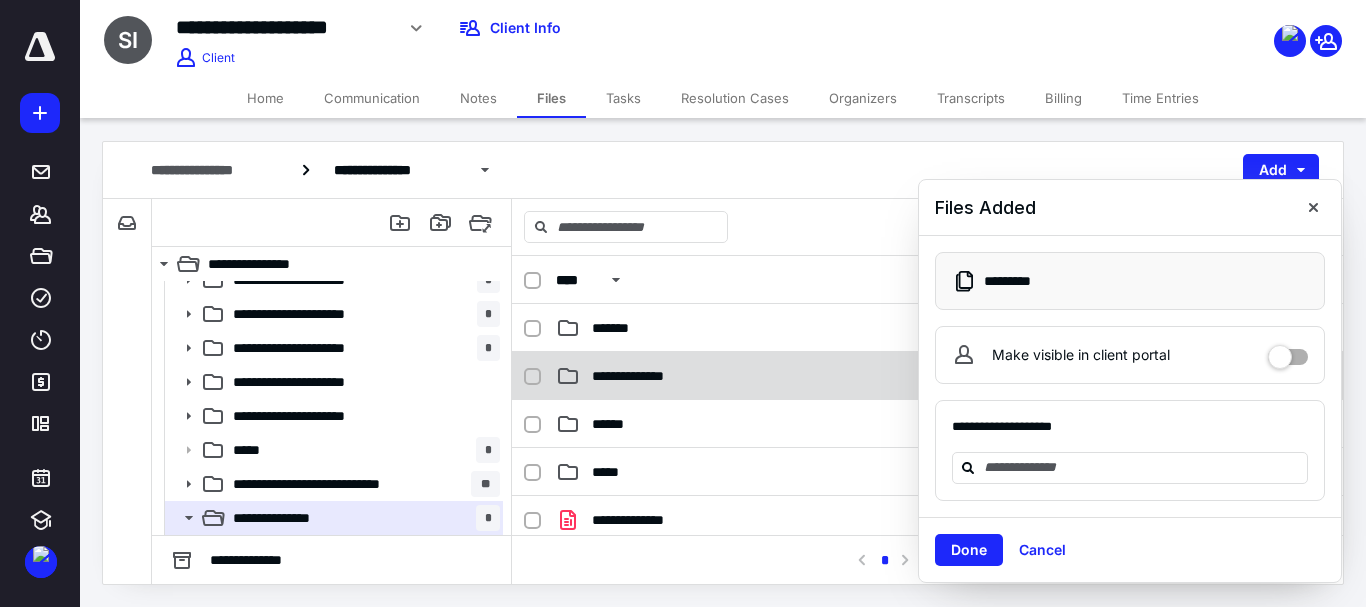 checkbox on "true" 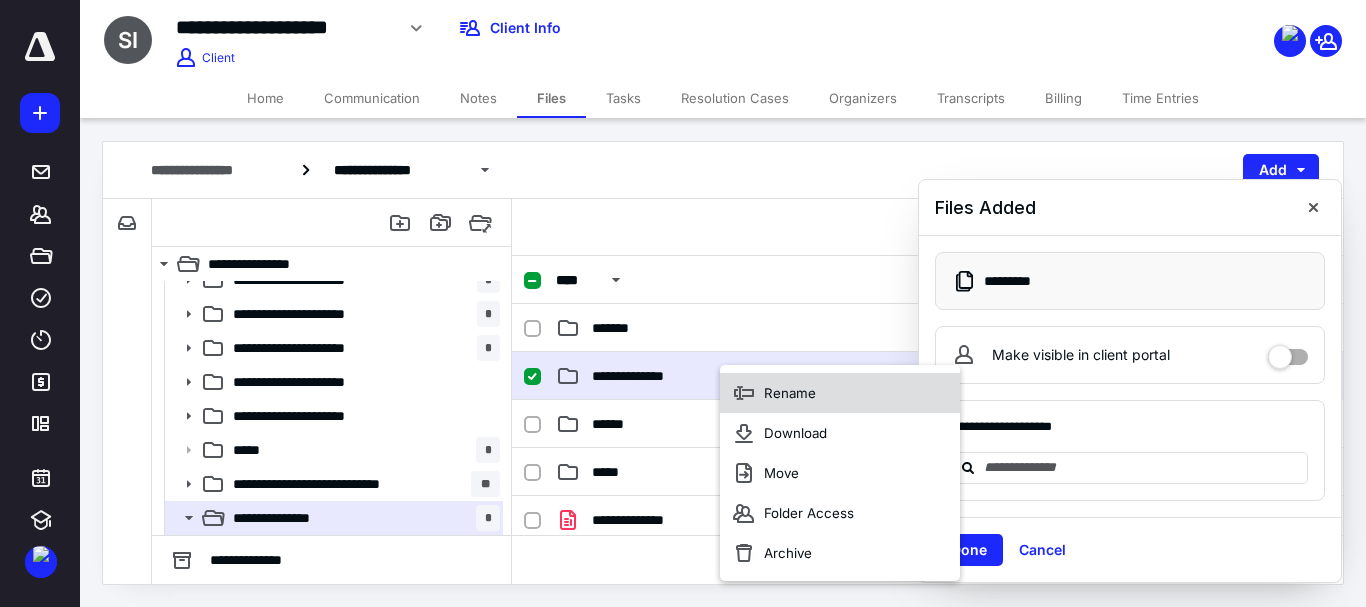 click on "Rename" at bounding box center [840, 393] 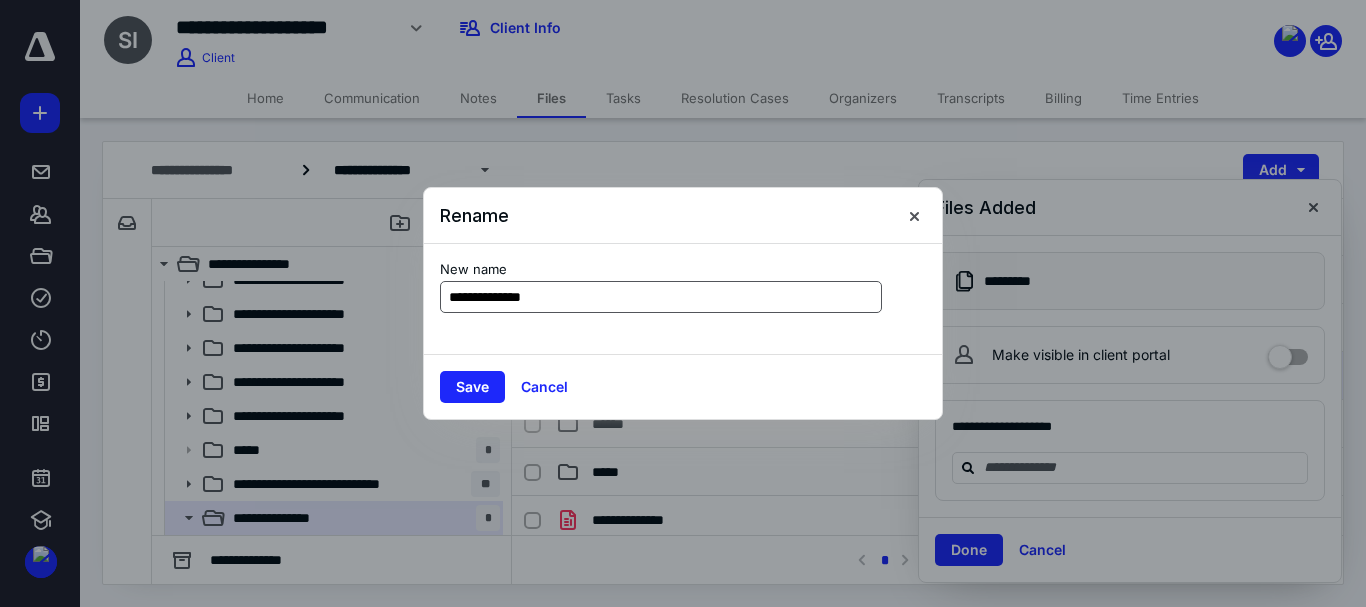 click on "**********" at bounding box center (661, 297) 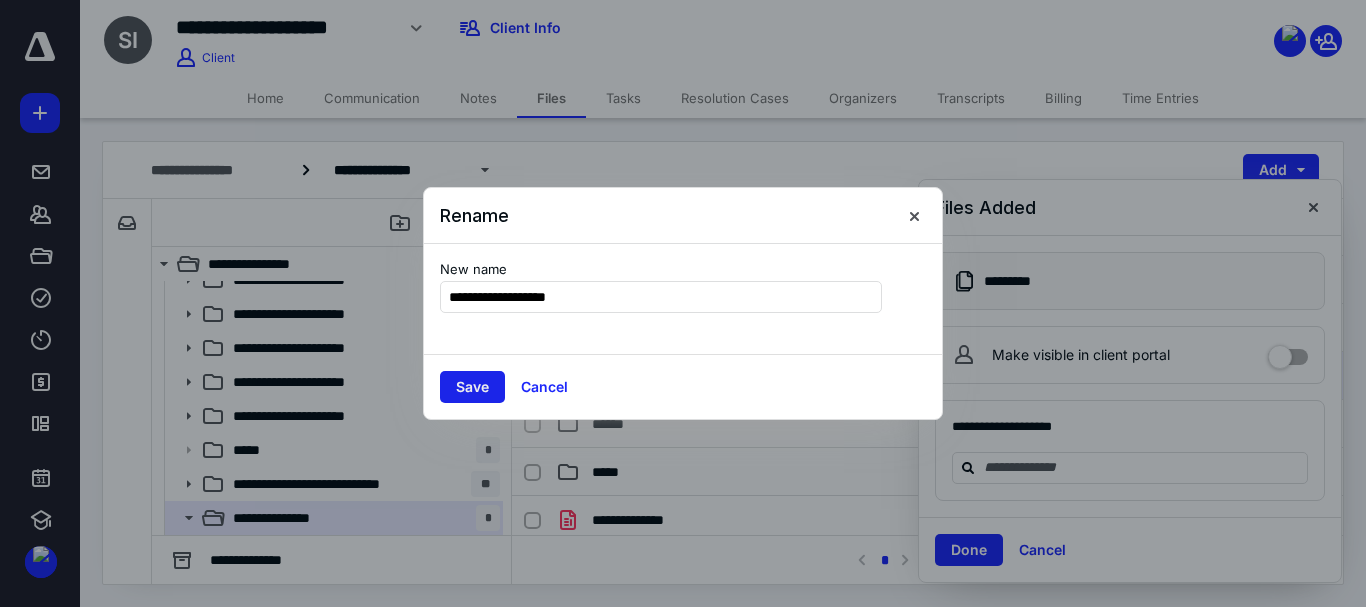 type on "**********" 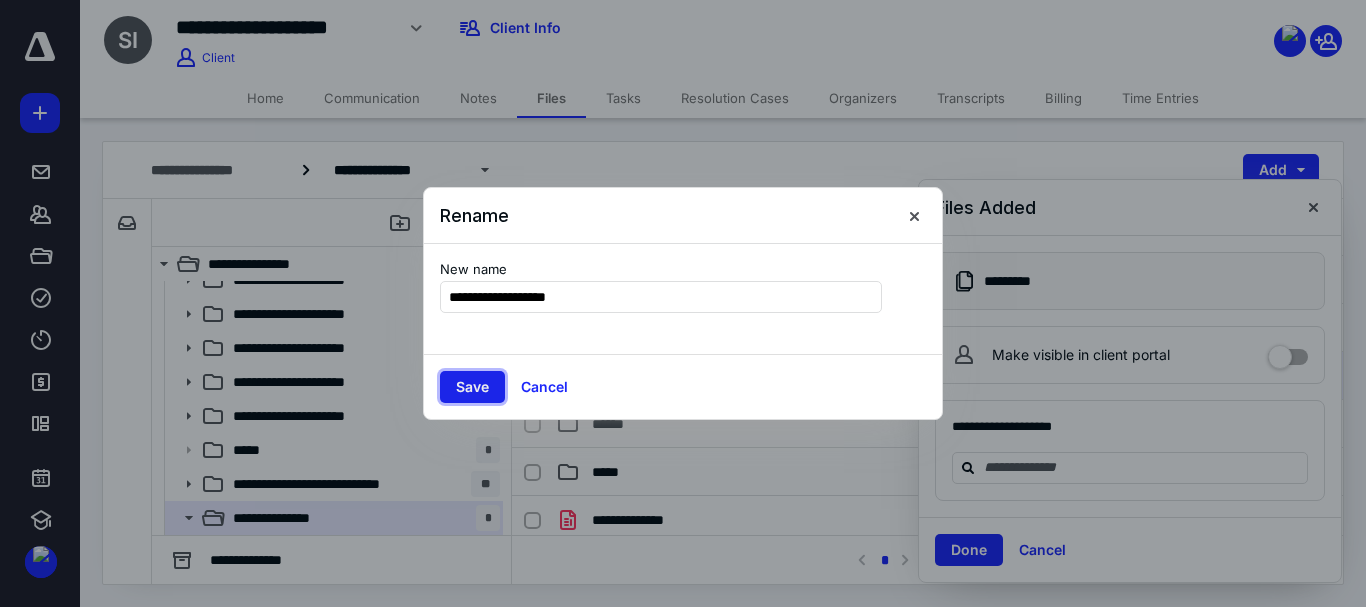 click on "Save" at bounding box center [472, 387] 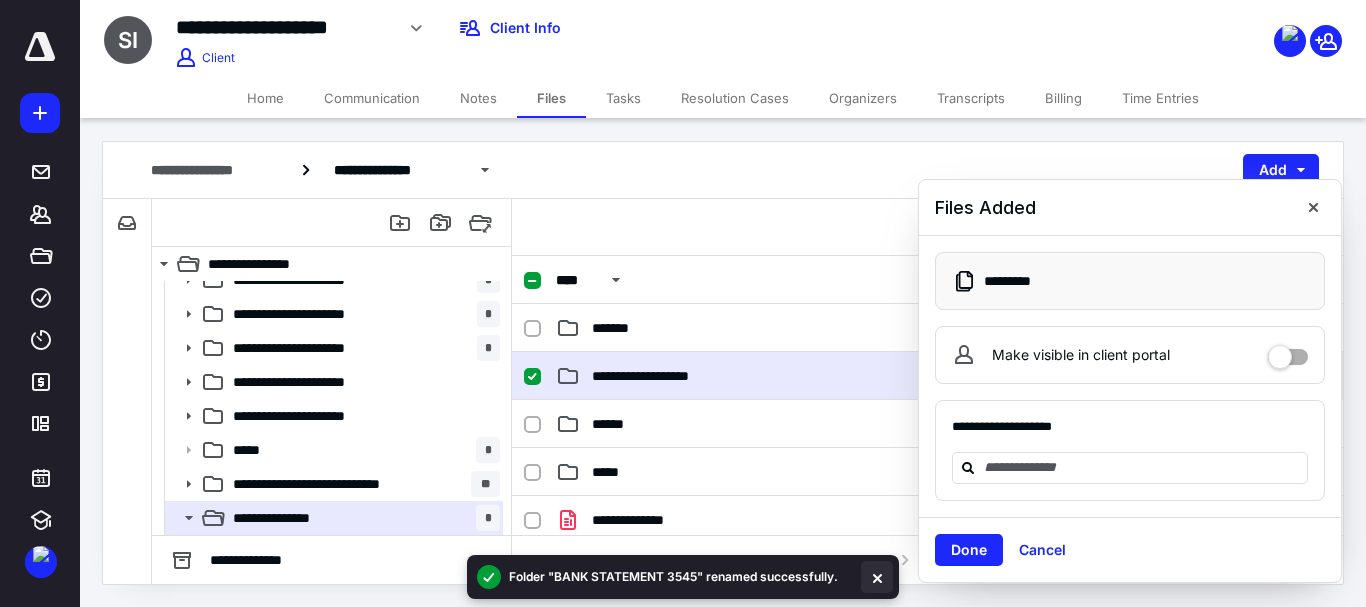 click at bounding box center [877, 577] 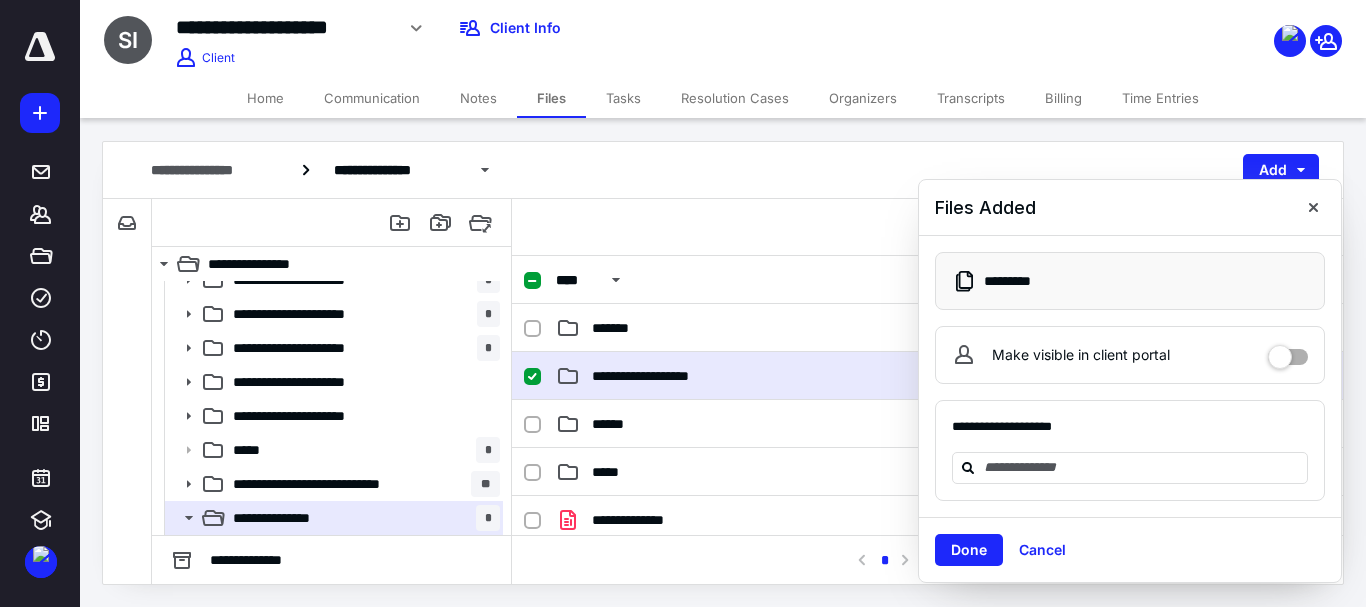 click on "**********" at bounding box center [742, 376] 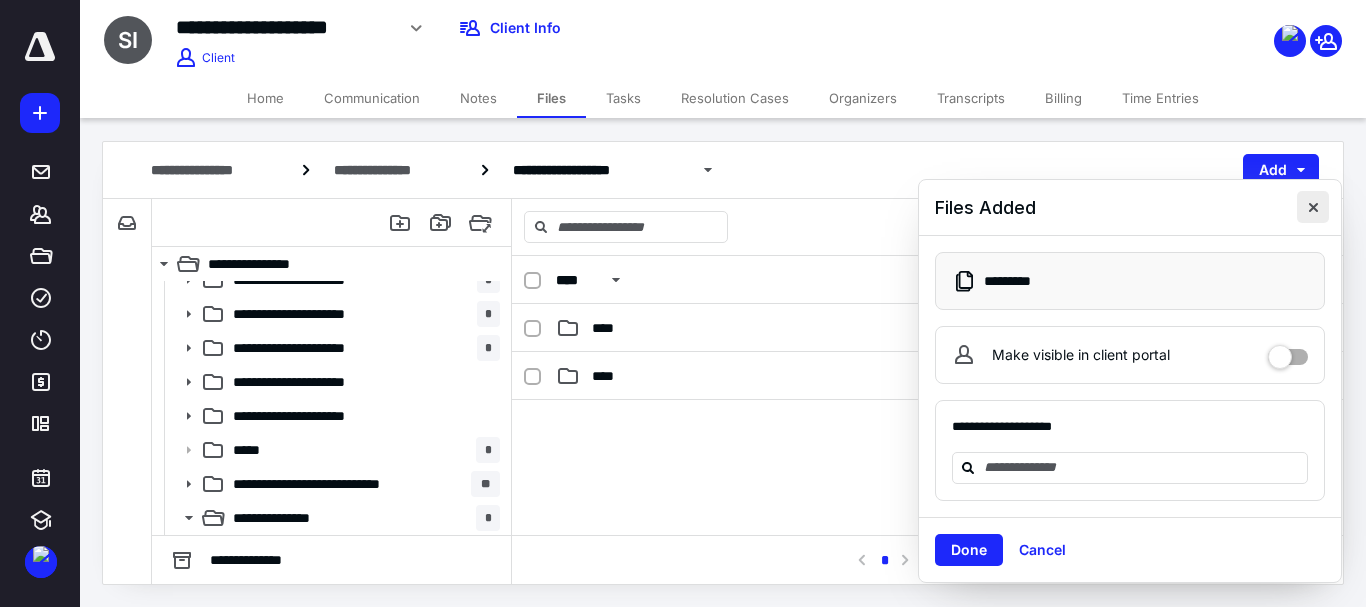 click at bounding box center (1313, 207) 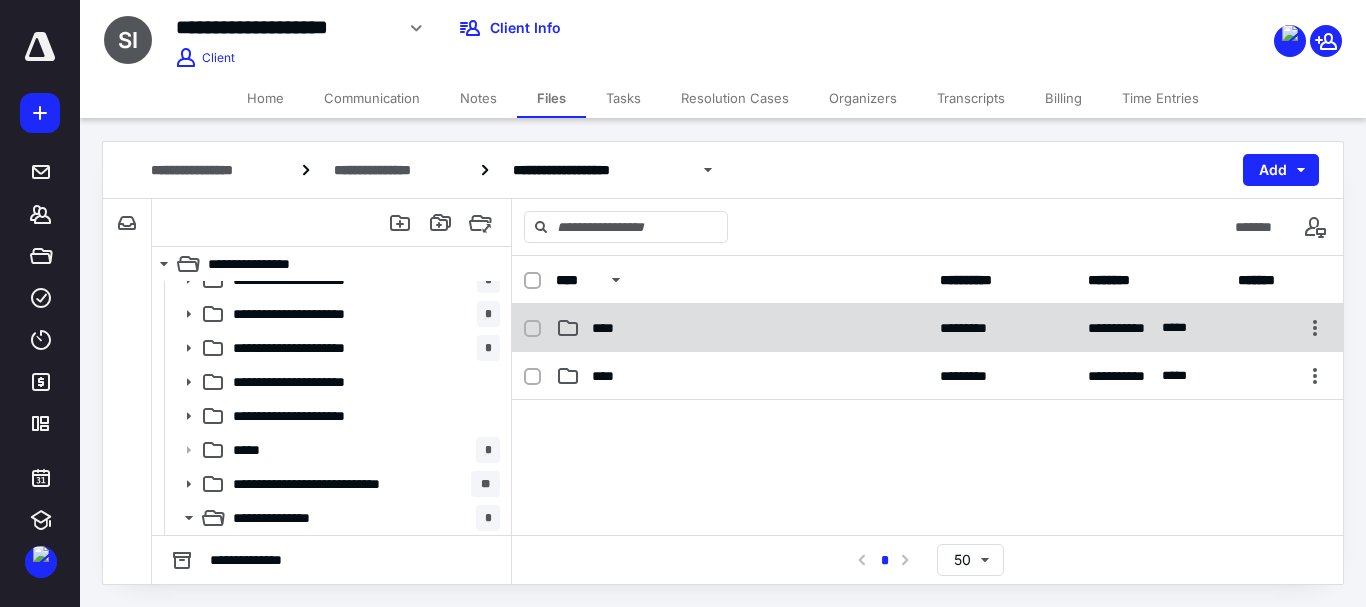 click on "****" at bounding box center (742, 328) 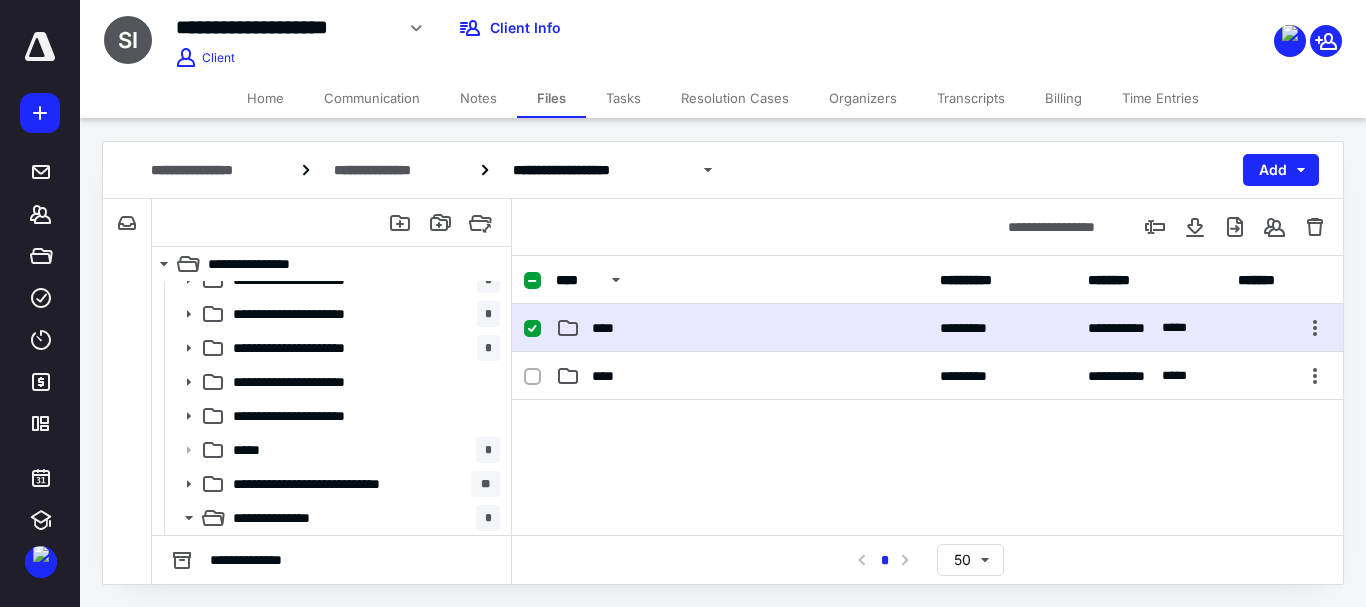 click on "****" at bounding box center [742, 328] 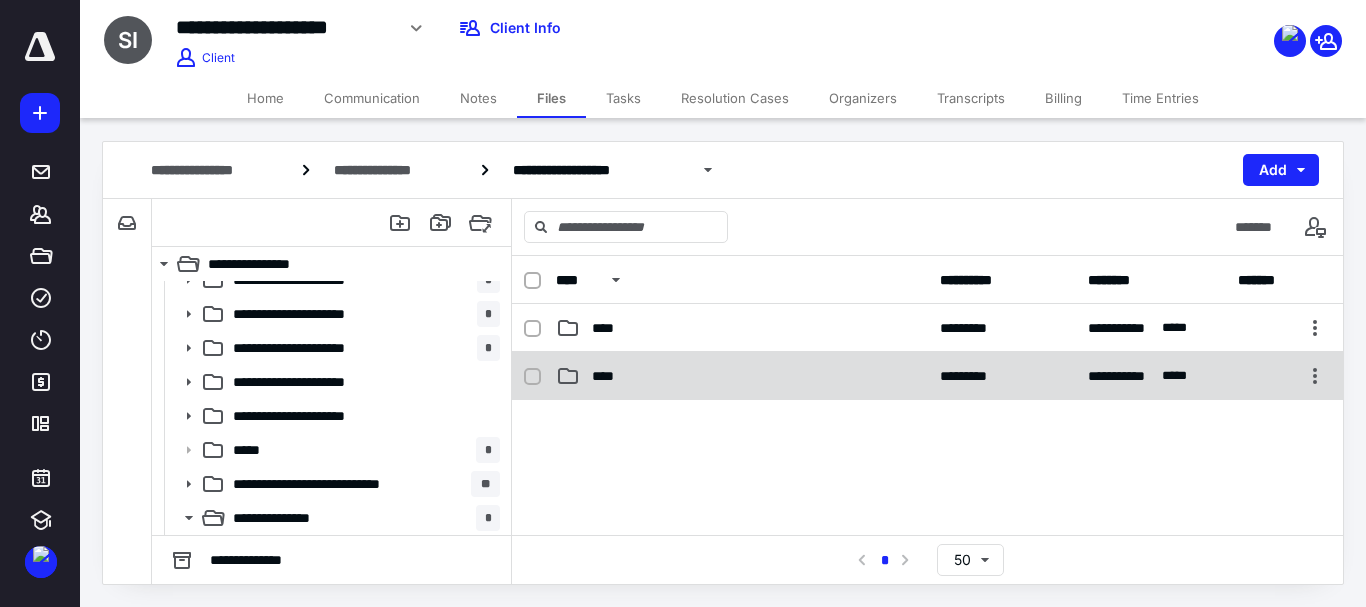 click on "**********" at bounding box center [927, 376] 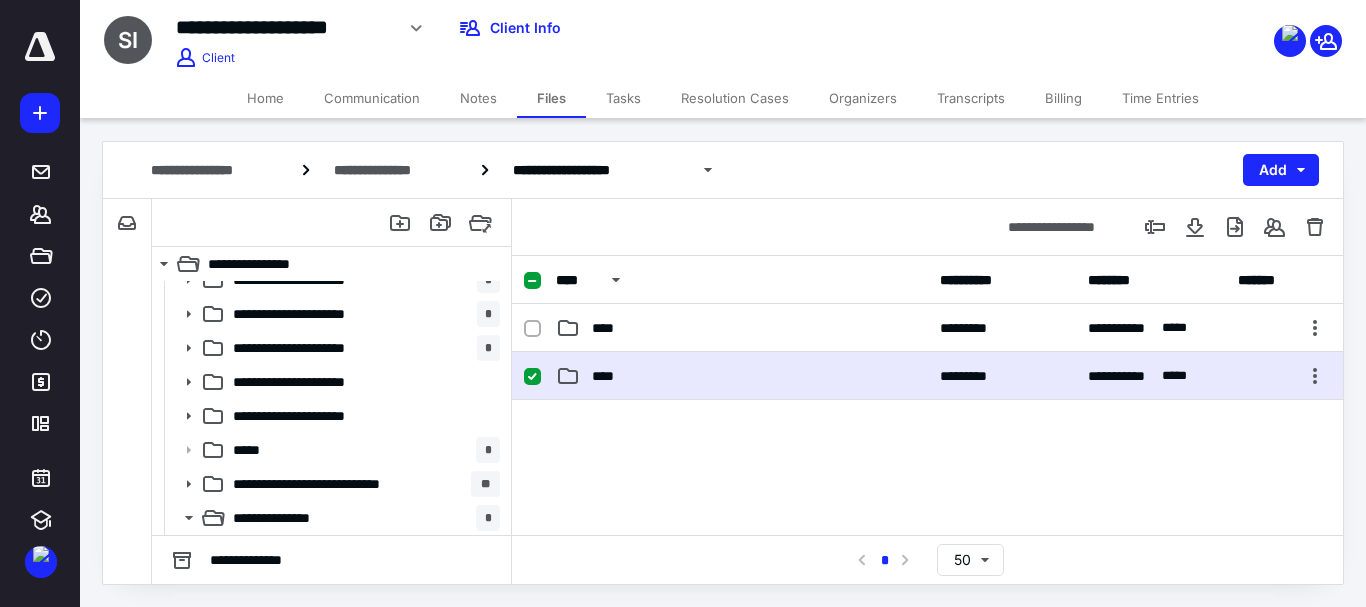click on "**********" at bounding box center (927, 376) 